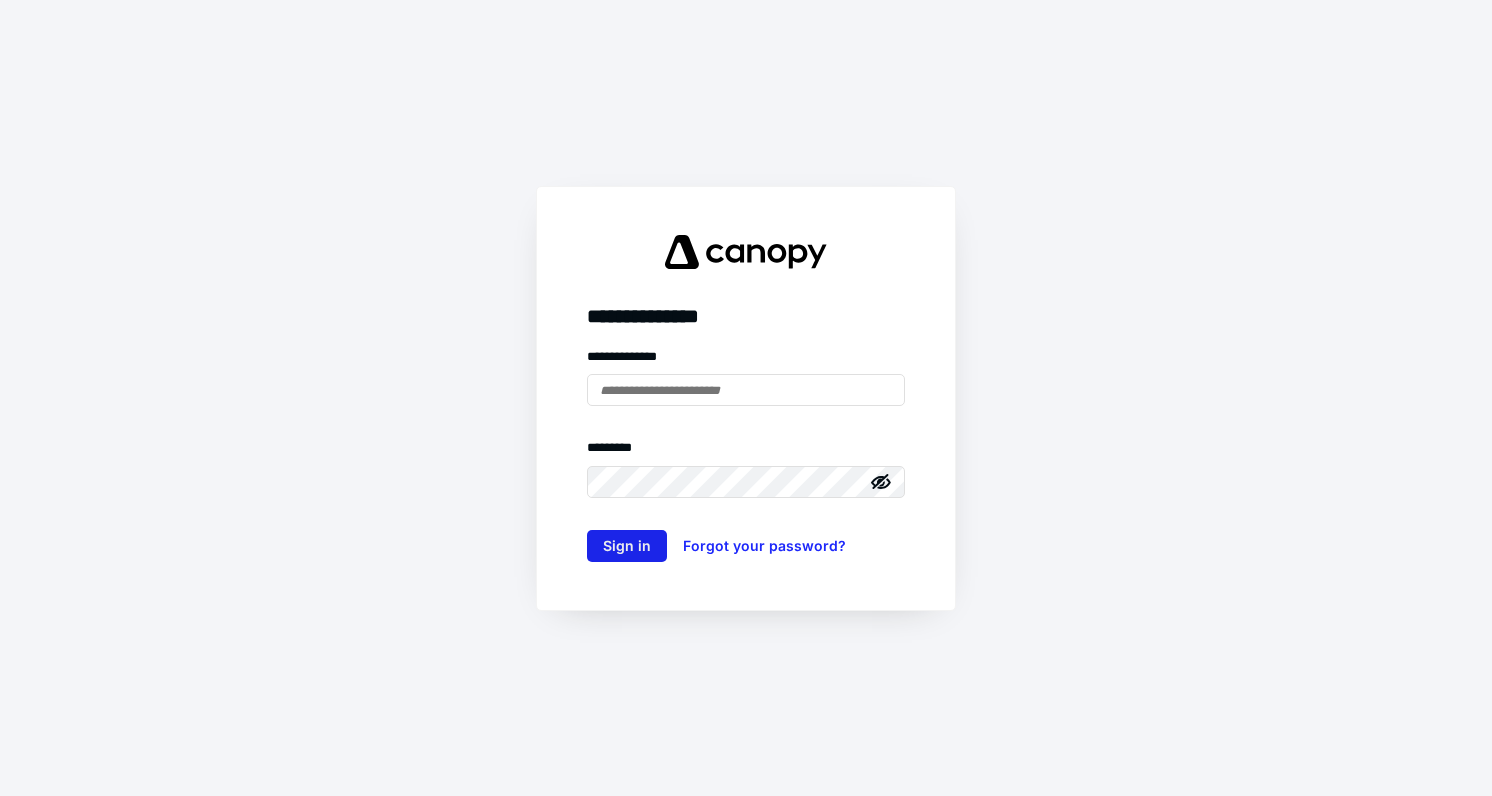 scroll, scrollTop: 0, scrollLeft: 0, axis: both 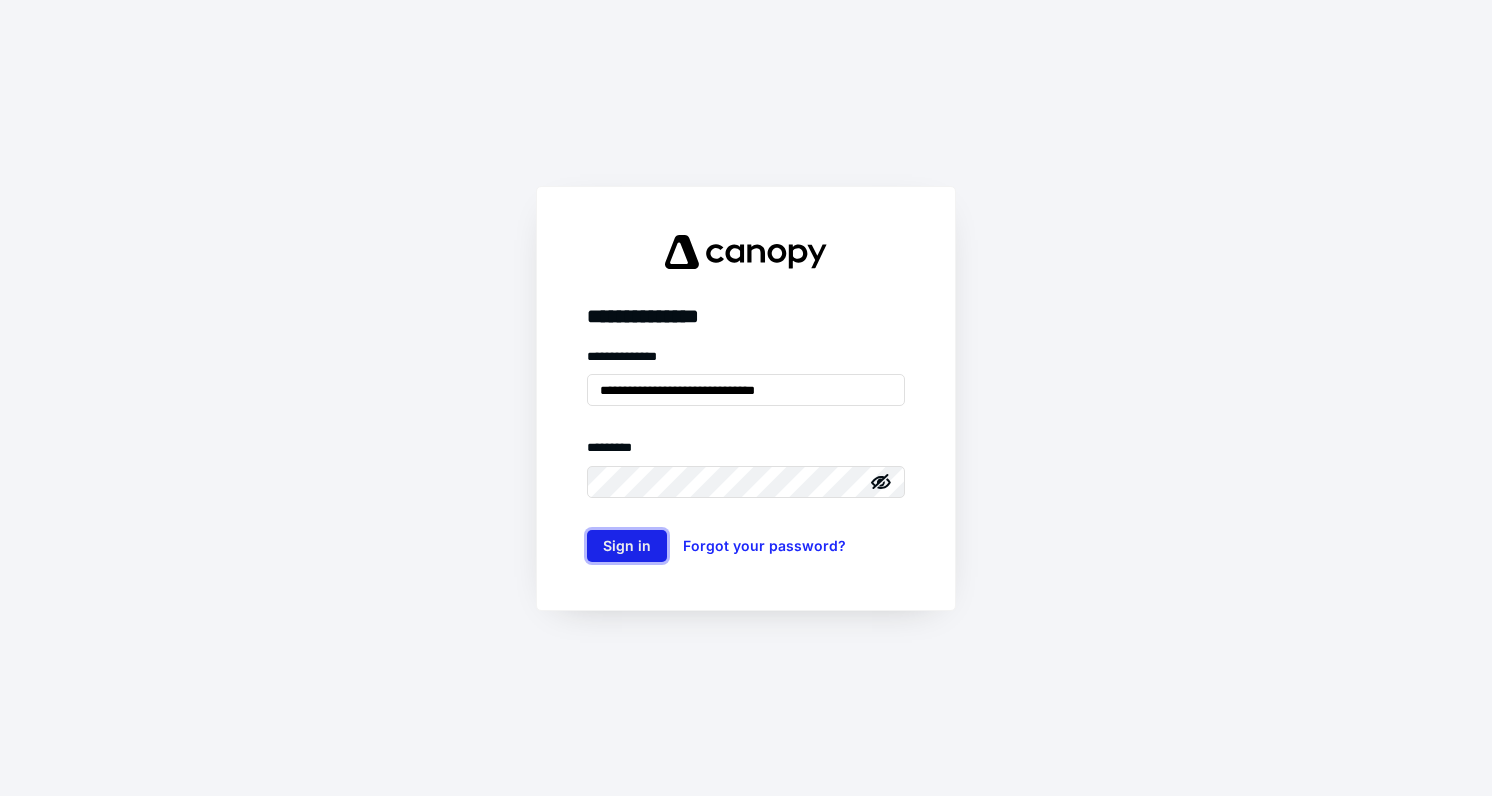 click on "Sign in" at bounding box center (627, 546) 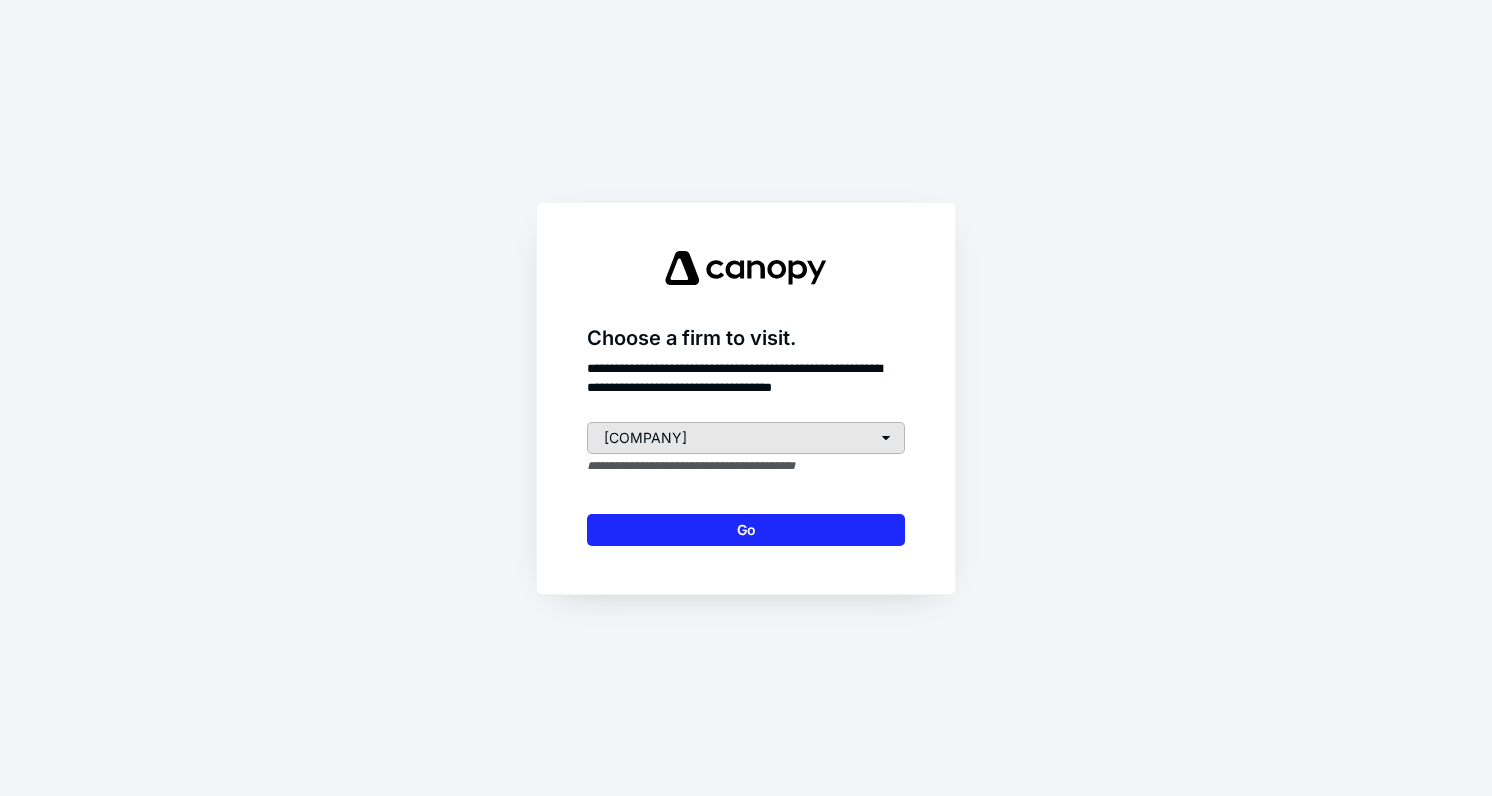 click on "ERC Fresno" at bounding box center (746, 438) 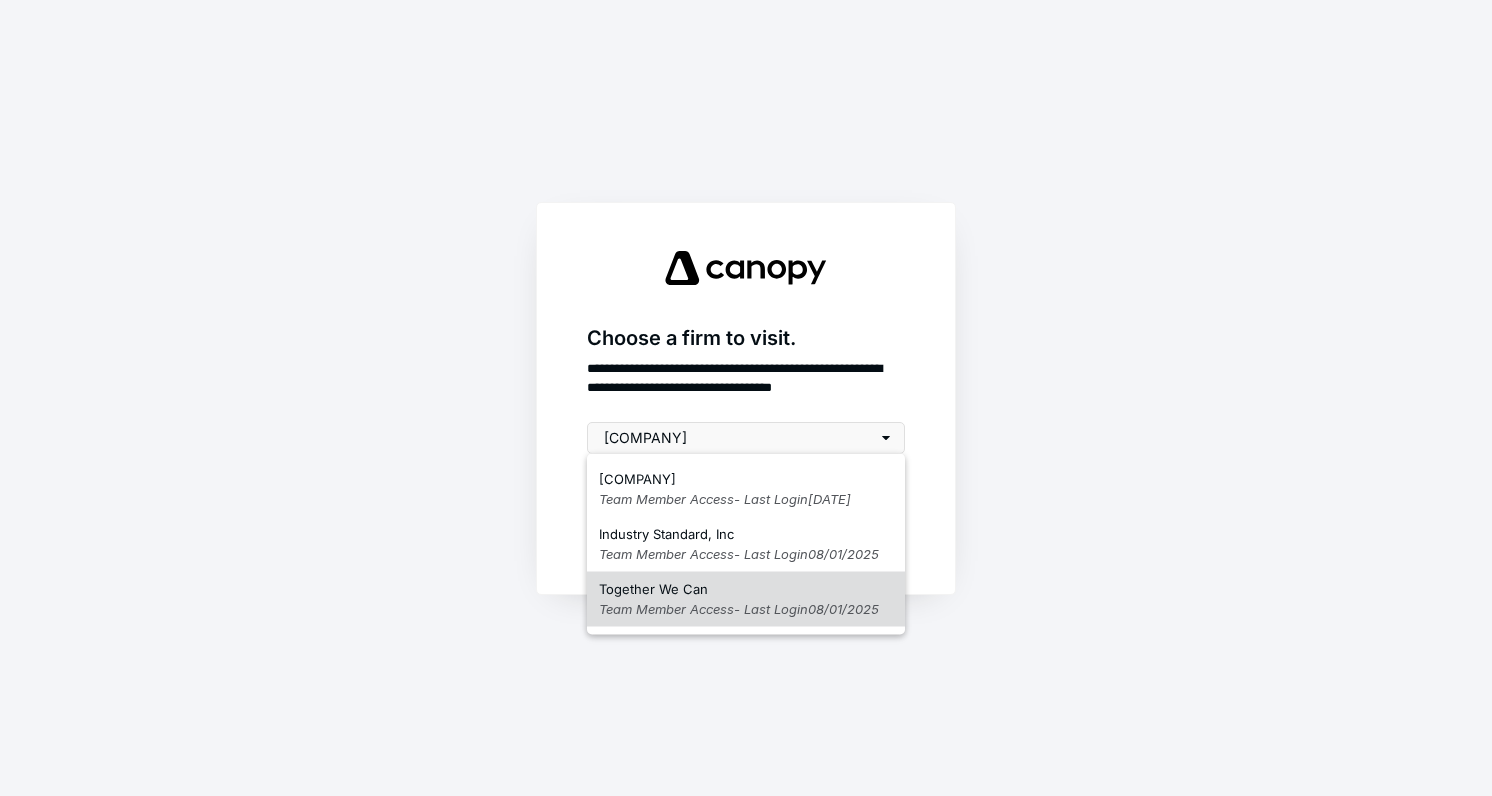 drag, startPoint x: 683, startPoint y: 547, endPoint x: 659, endPoint y: 603, distance: 60.926186 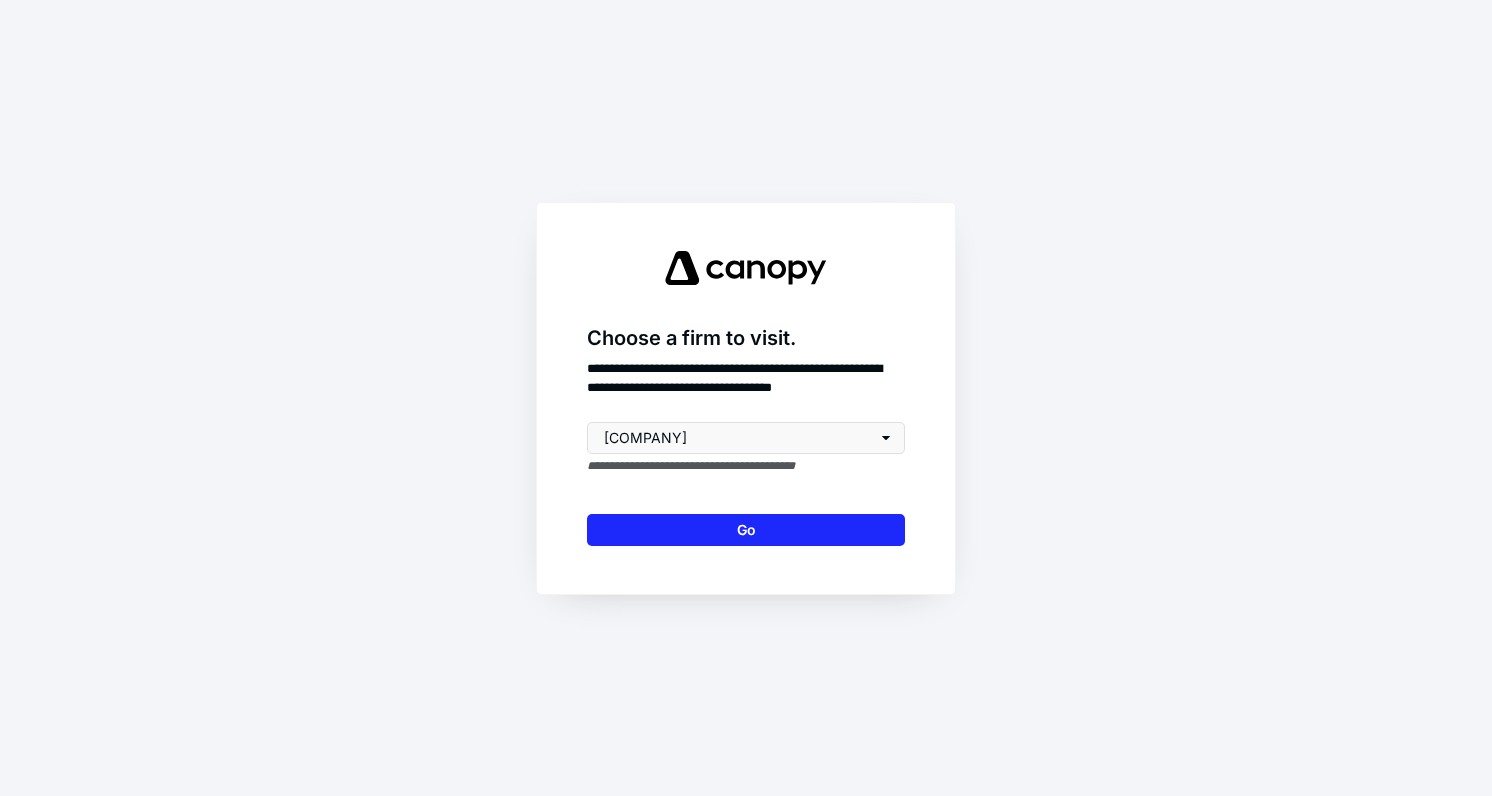 click on "**********" at bounding box center [746, 398] 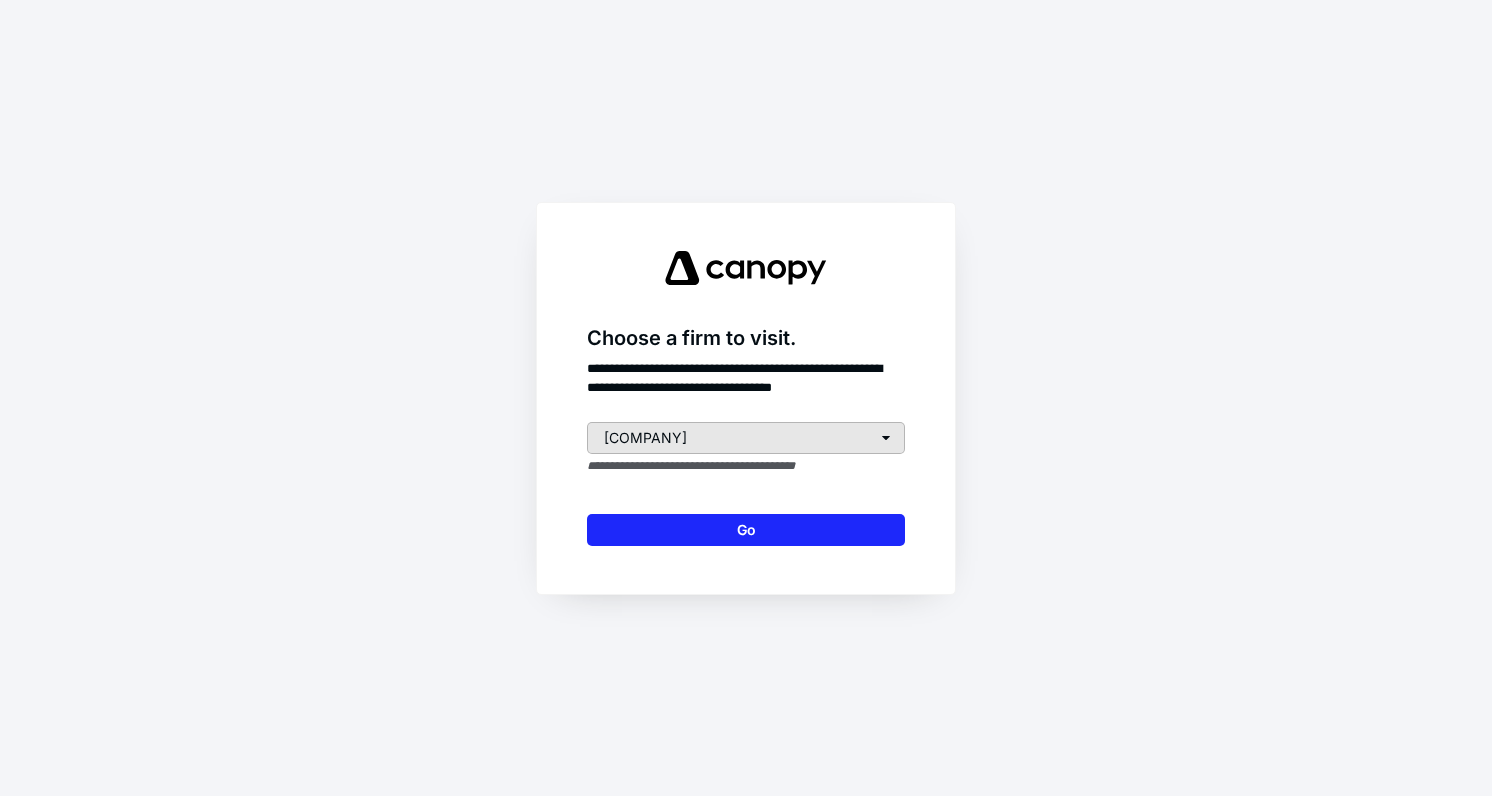 drag, startPoint x: 770, startPoint y: 433, endPoint x: 747, endPoint y: 446, distance: 26.41969 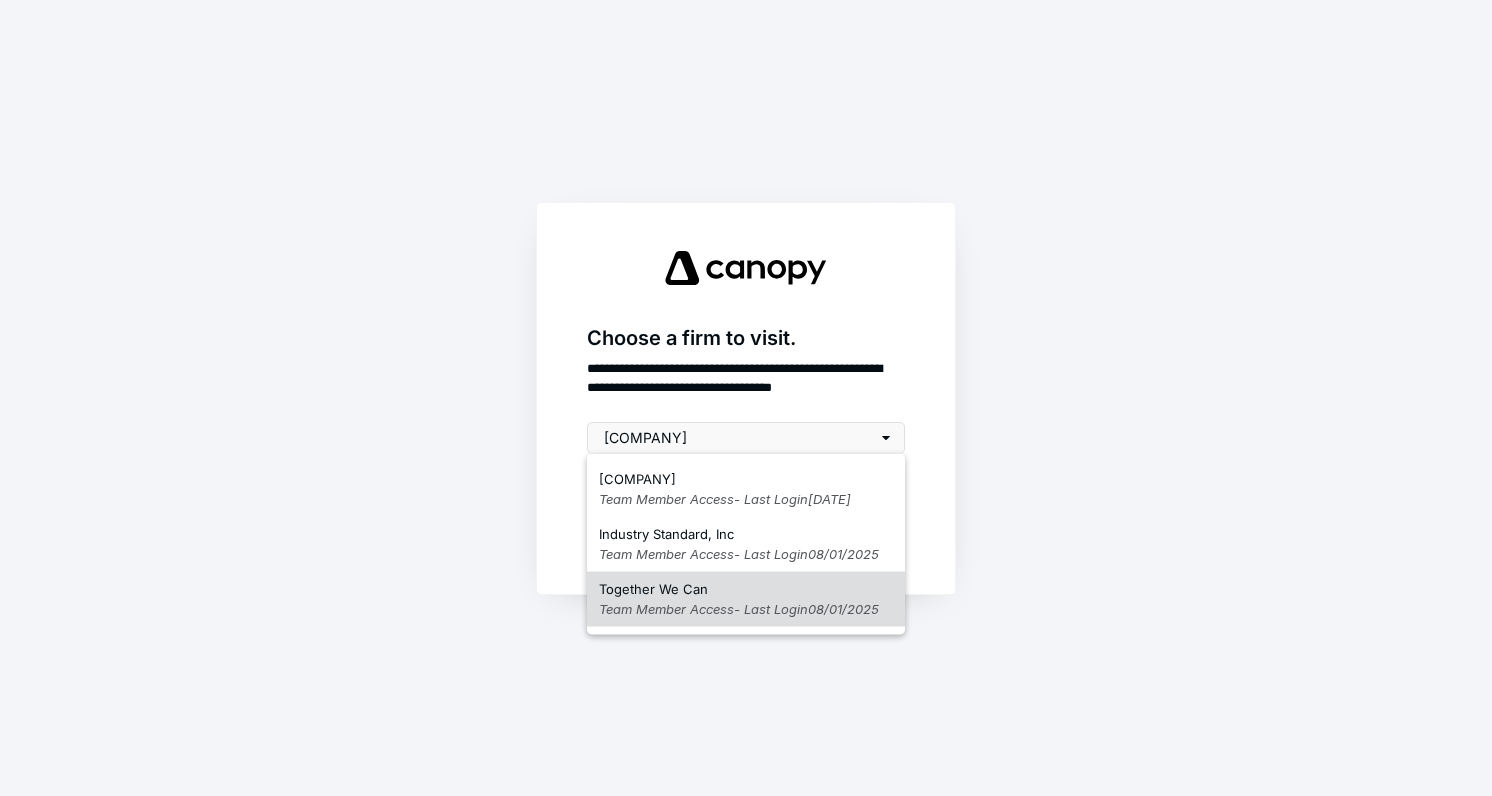 drag, startPoint x: 671, startPoint y: 597, endPoint x: 686, endPoint y: 589, distance: 17 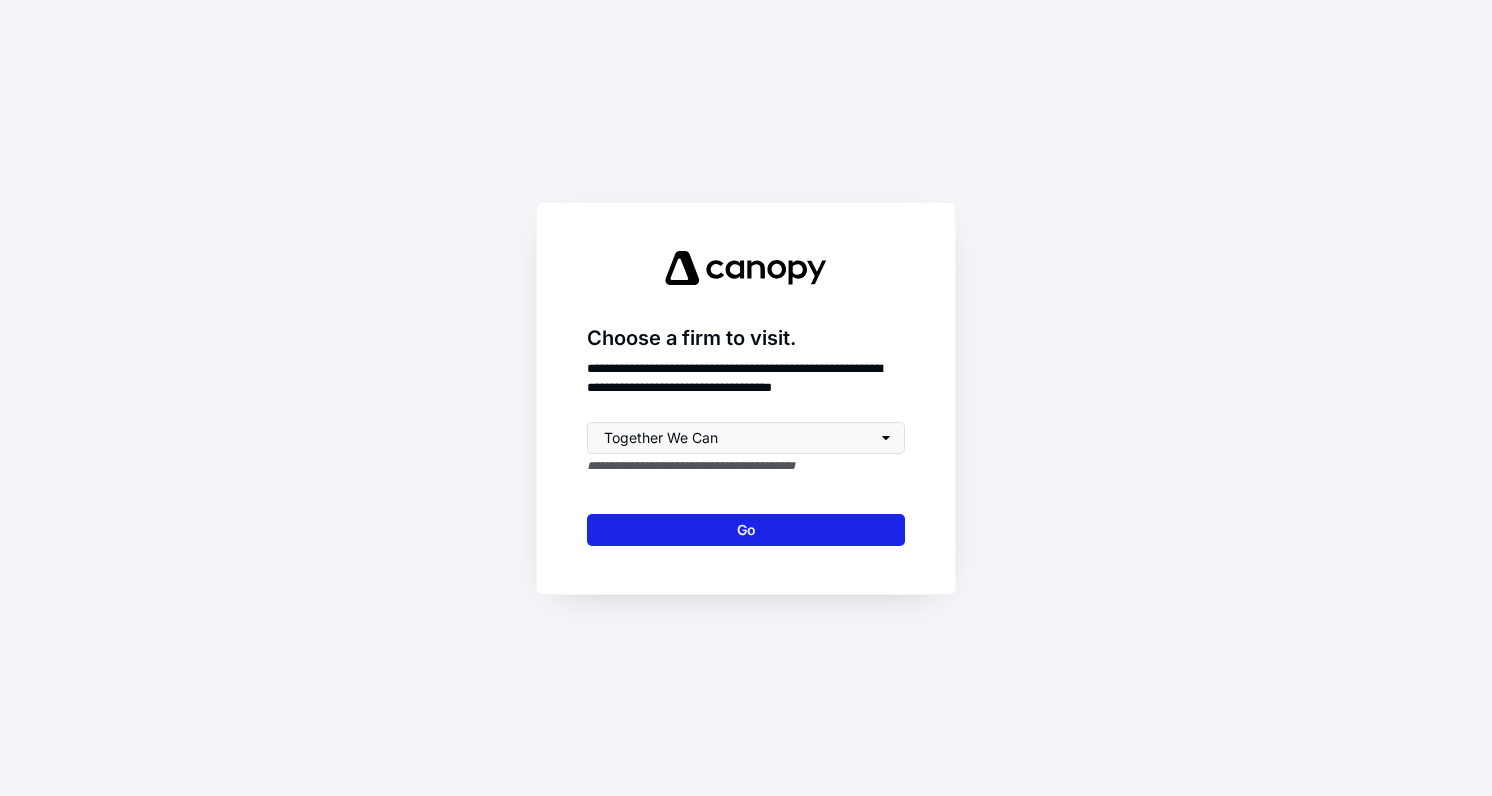 click on "Go" at bounding box center [746, 530] 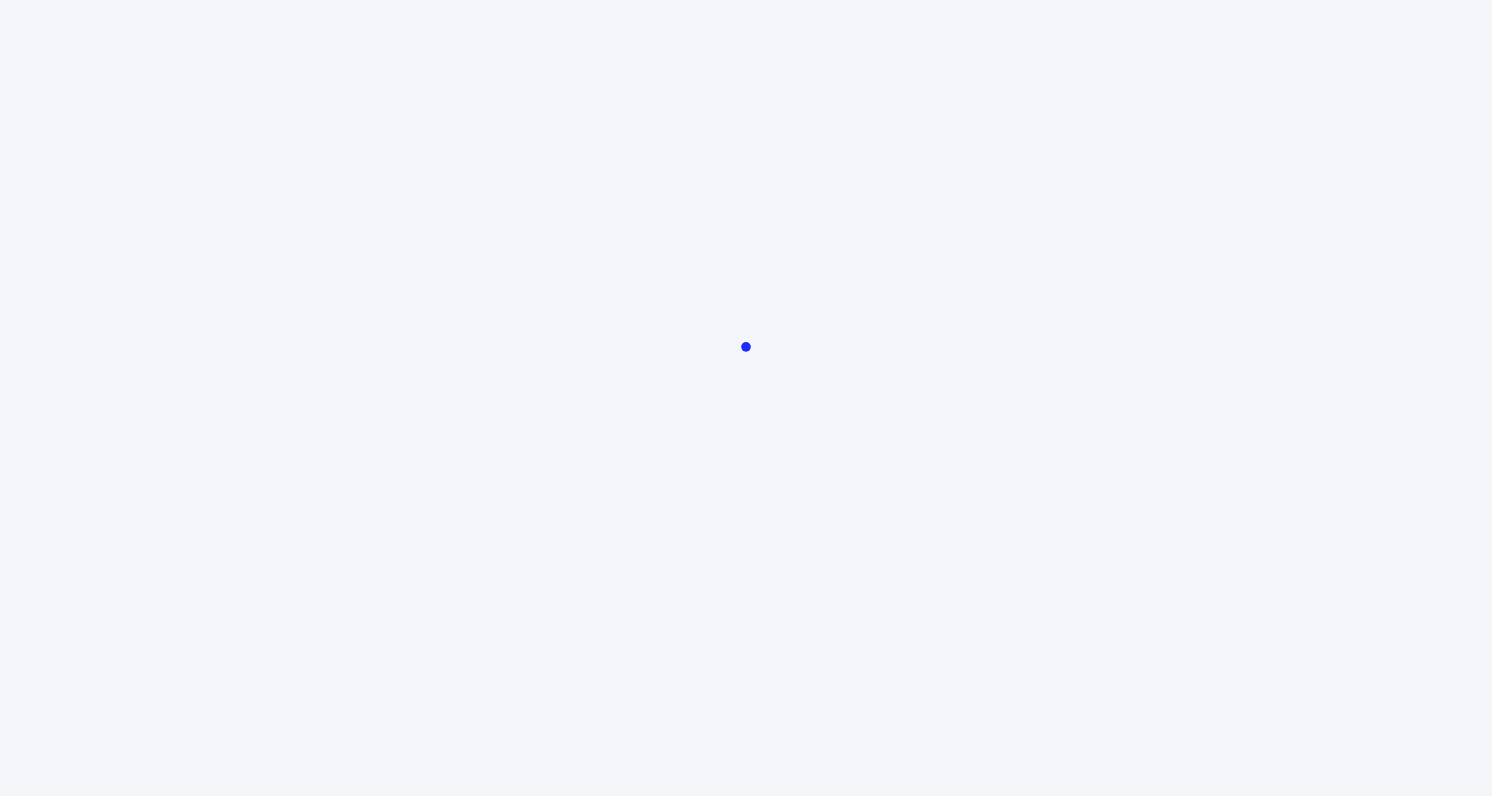 scroll, scrollTop: 0, scrollLeft: 0, axis: both 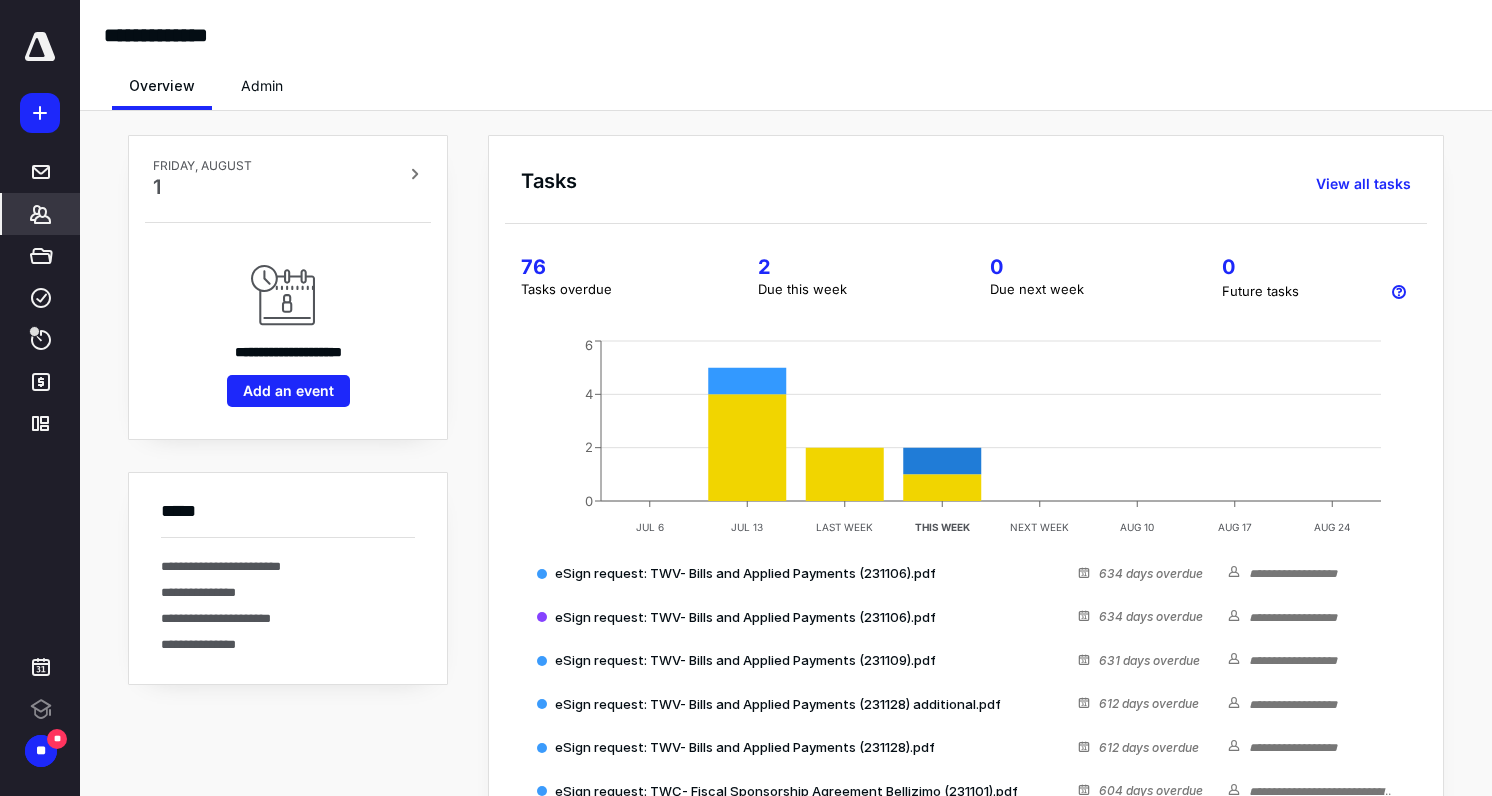click 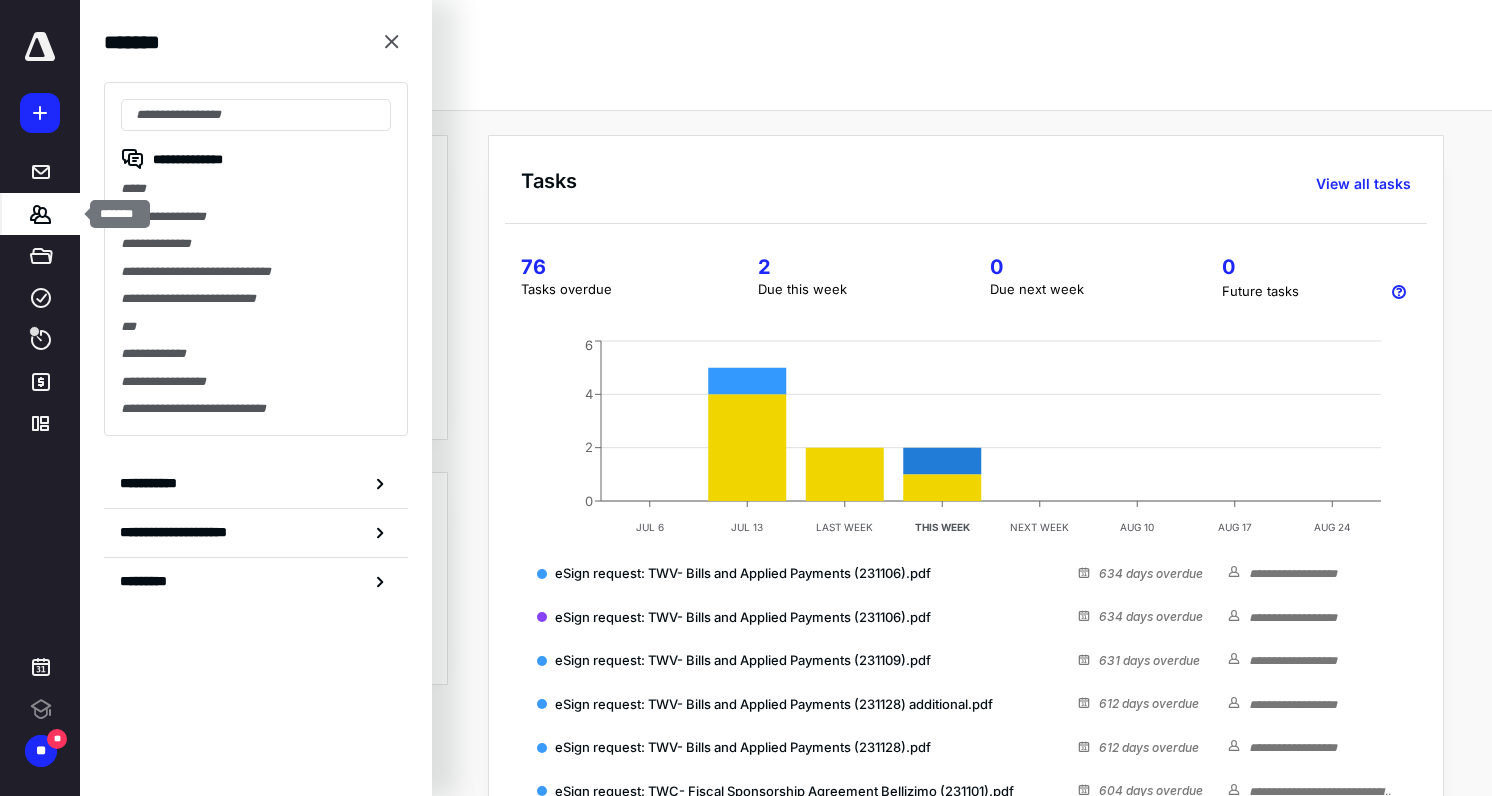 scroll, scrollTop: 0, scrollLeft: 0, axis: both 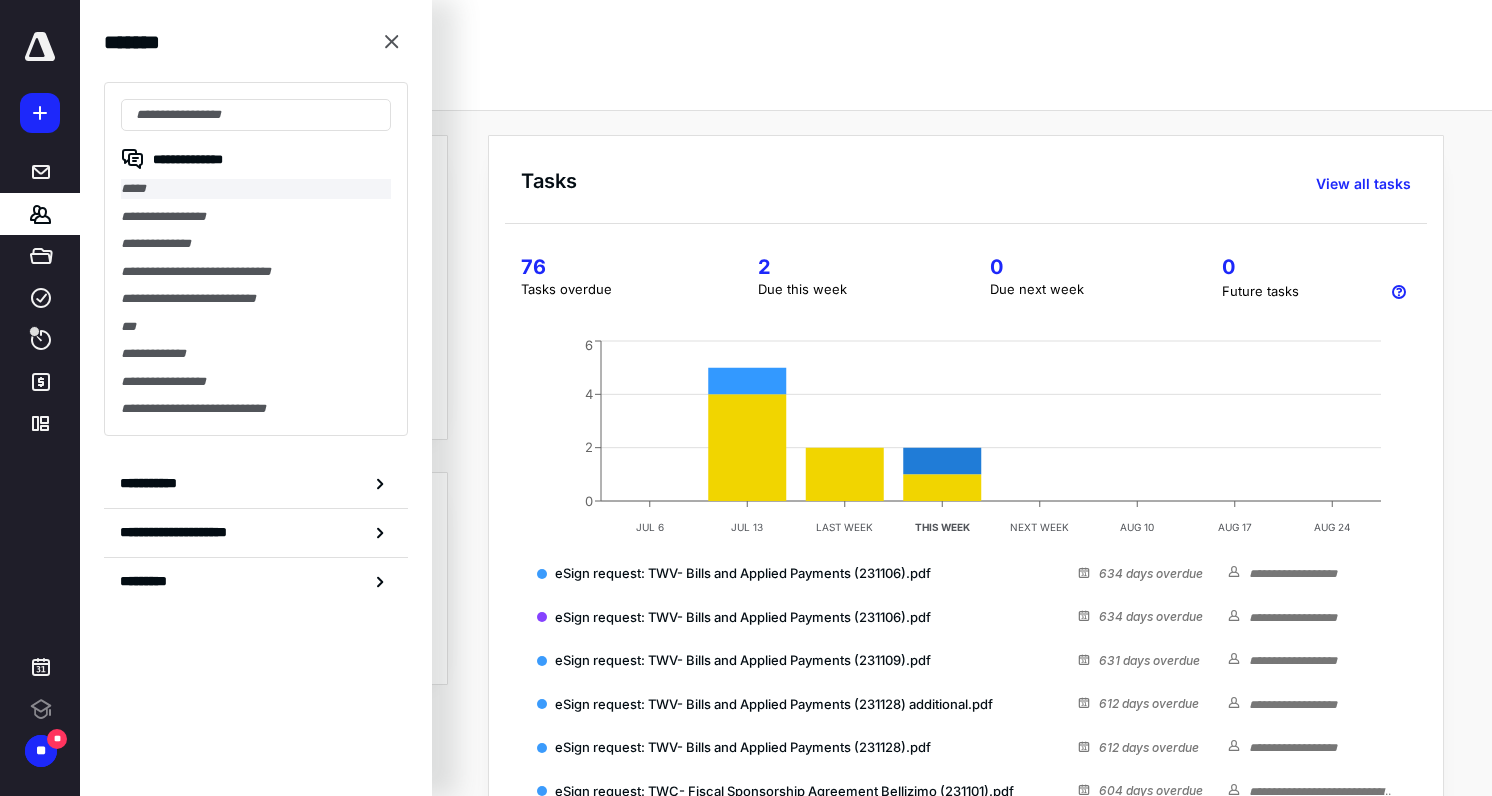 click on "*****" at bounding box center [256, 189] 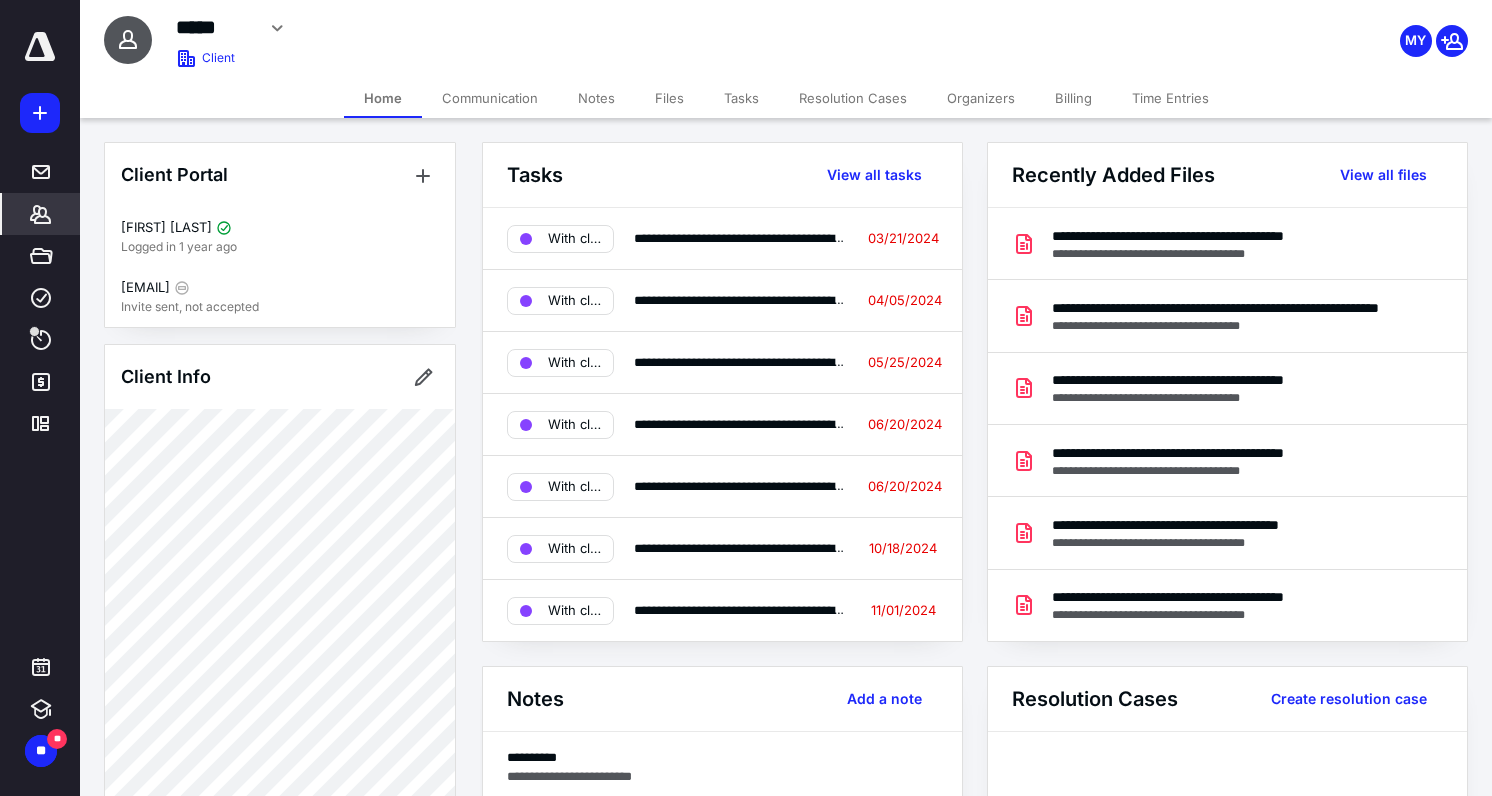 click on "Files" at bounding box center [669, 98] 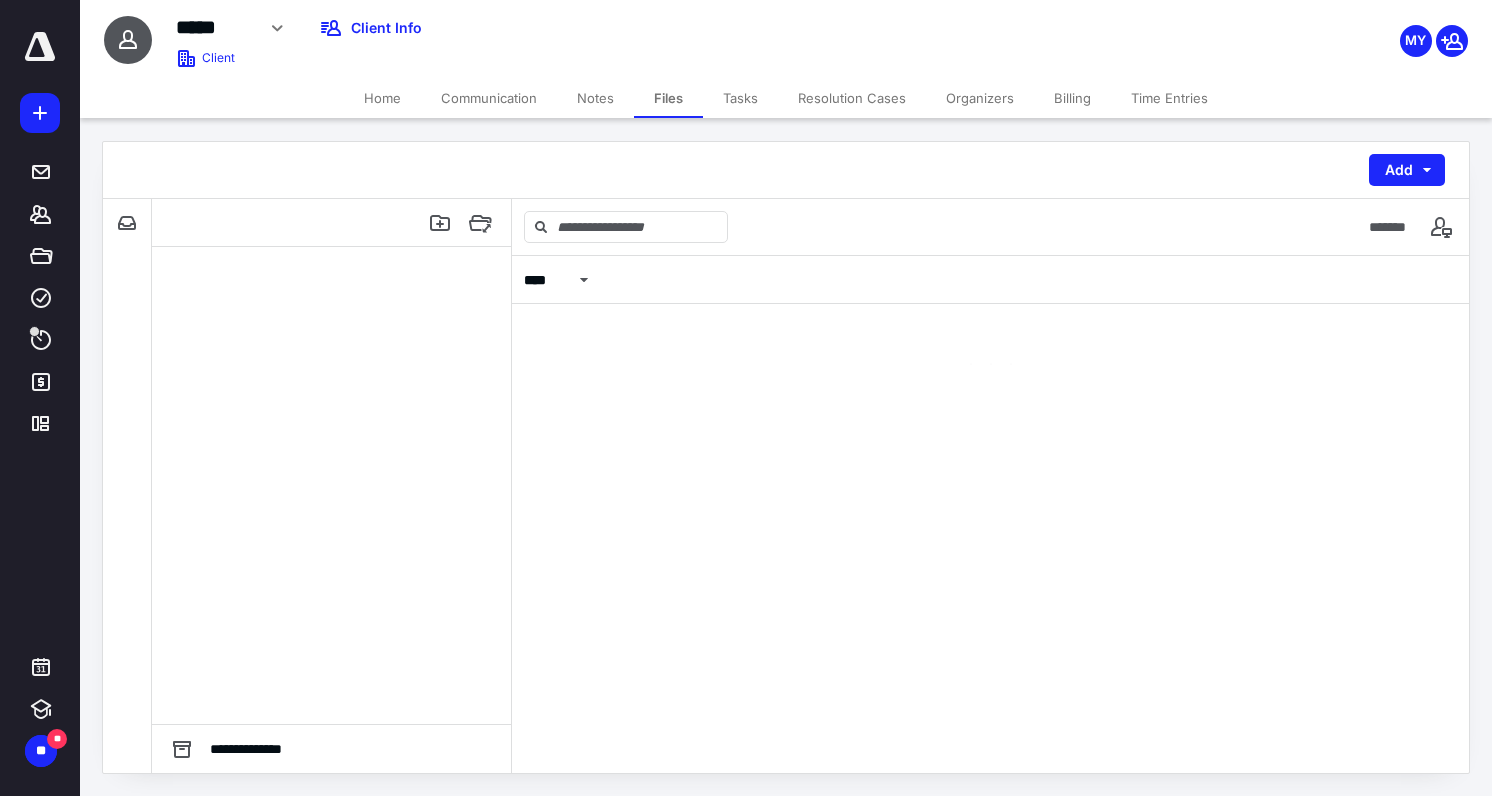 click on "Files" at bounding box center (668, 98) 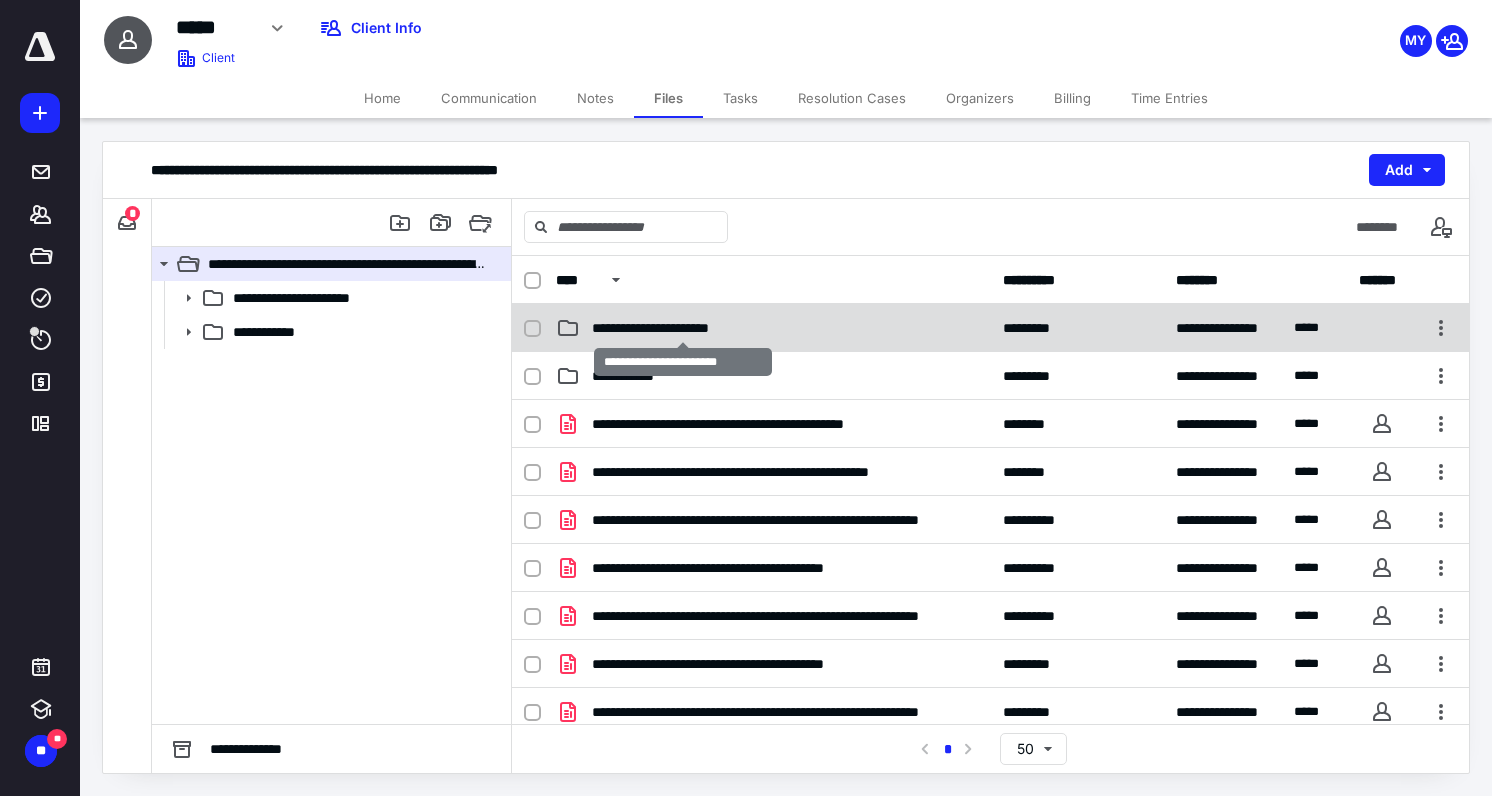 click on "**********" at bounding box center (683, 328) 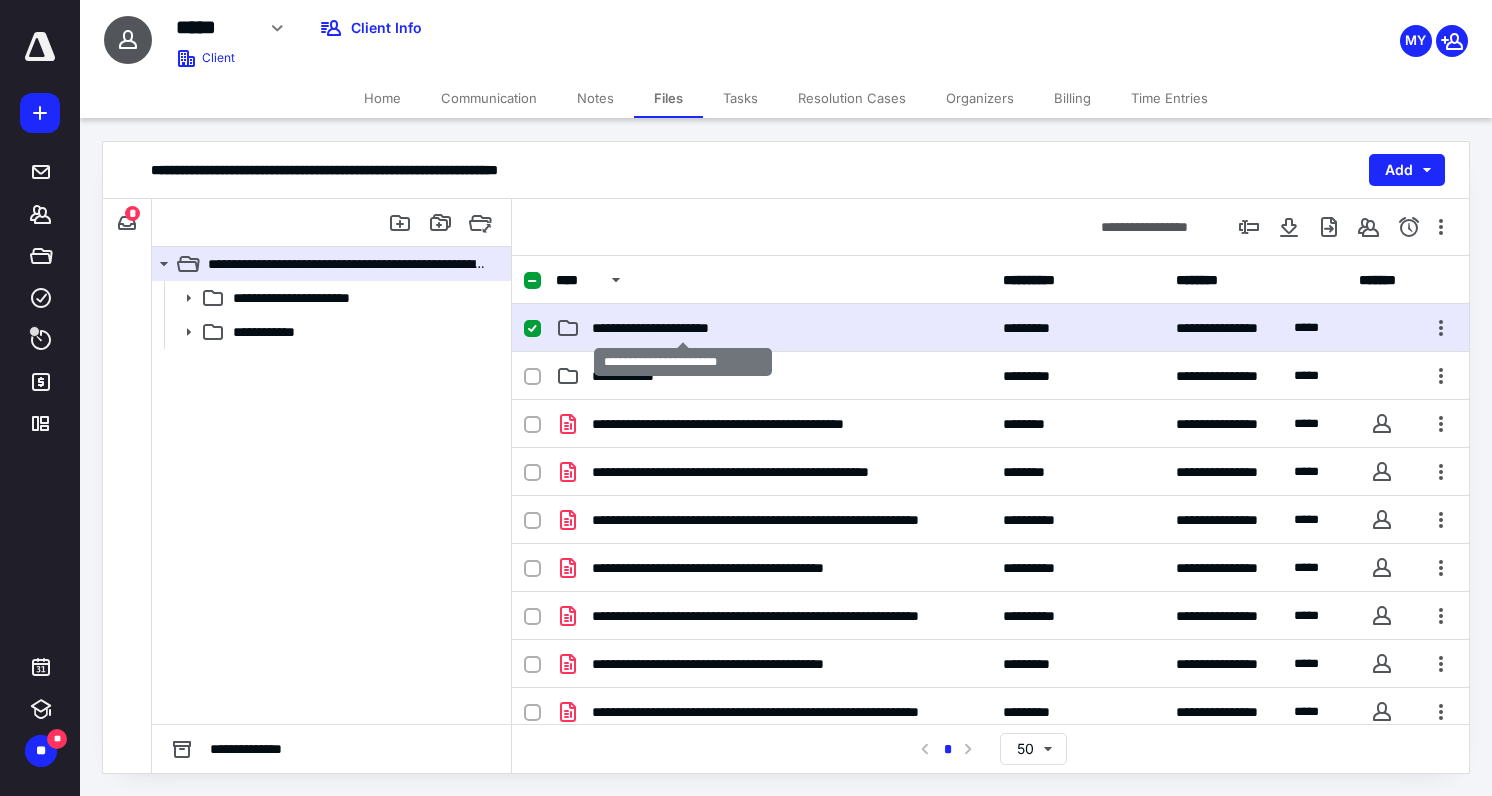 click on "**********" at bounding box center (683, 328) 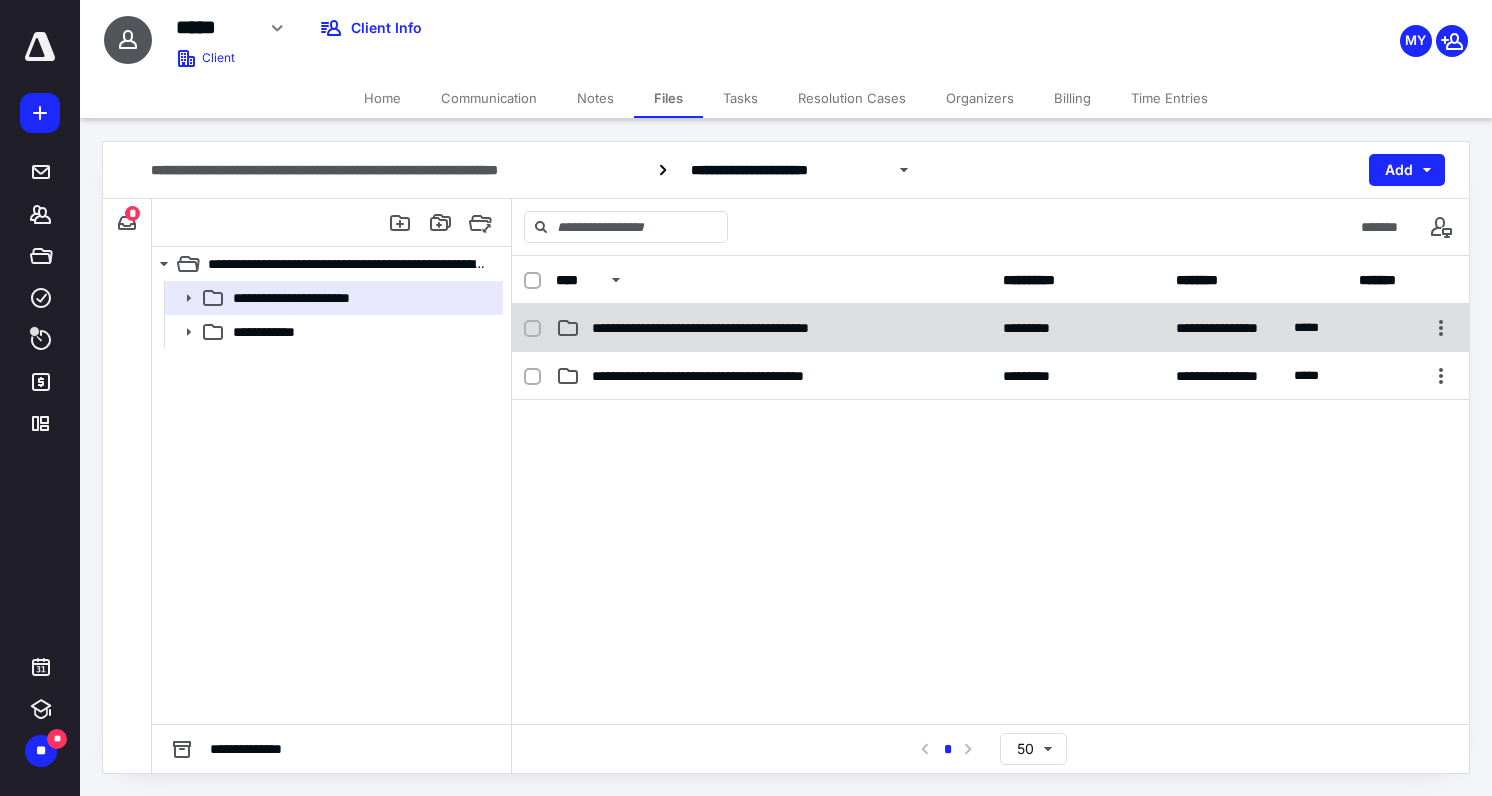 click on "**********" at bounding box center [747, 328] 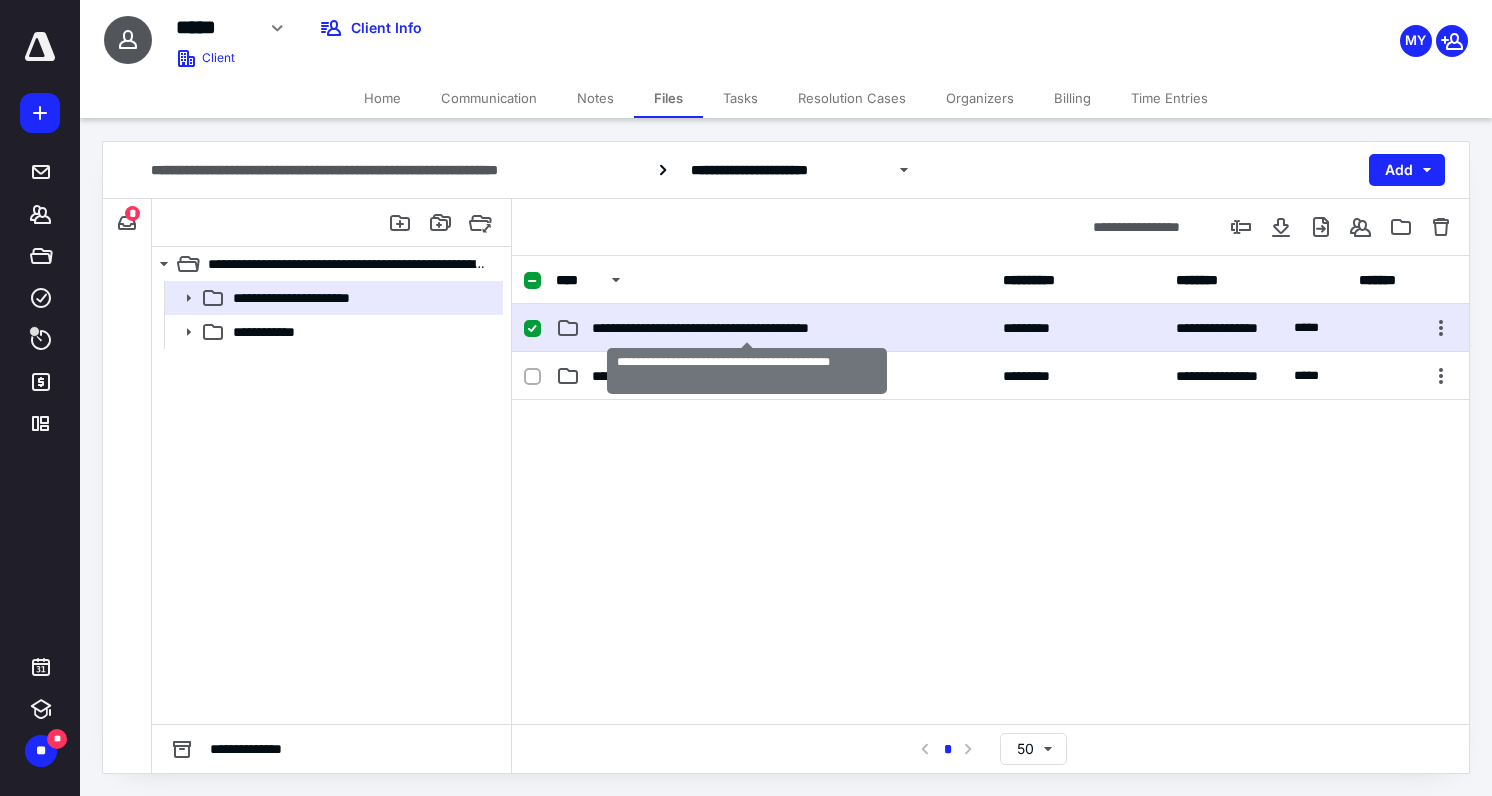 click on "**********" at bounding box center (747, 328) 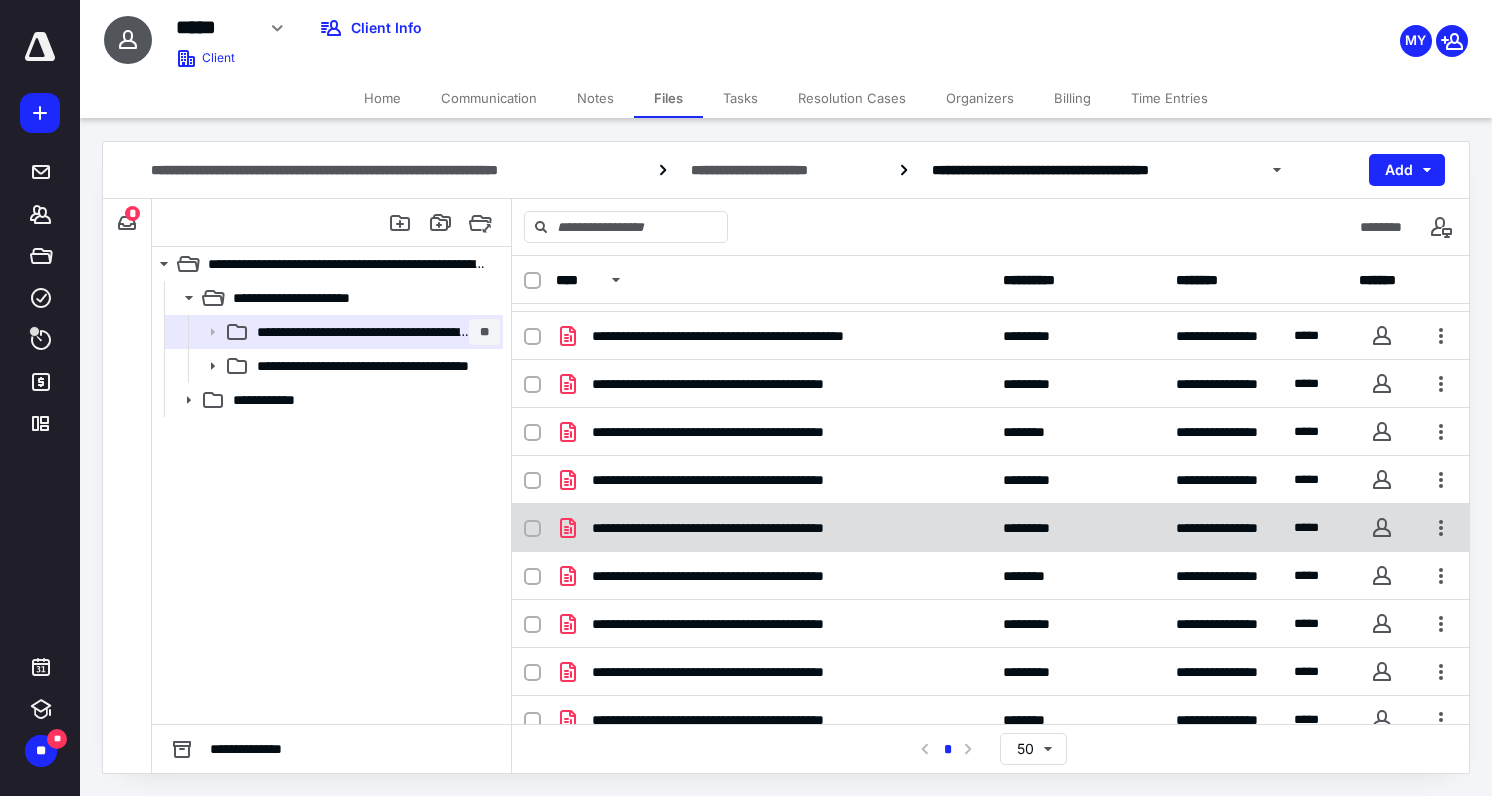 scroll, scrollTop: 1212, scrollLeft: 0, axis: vertical 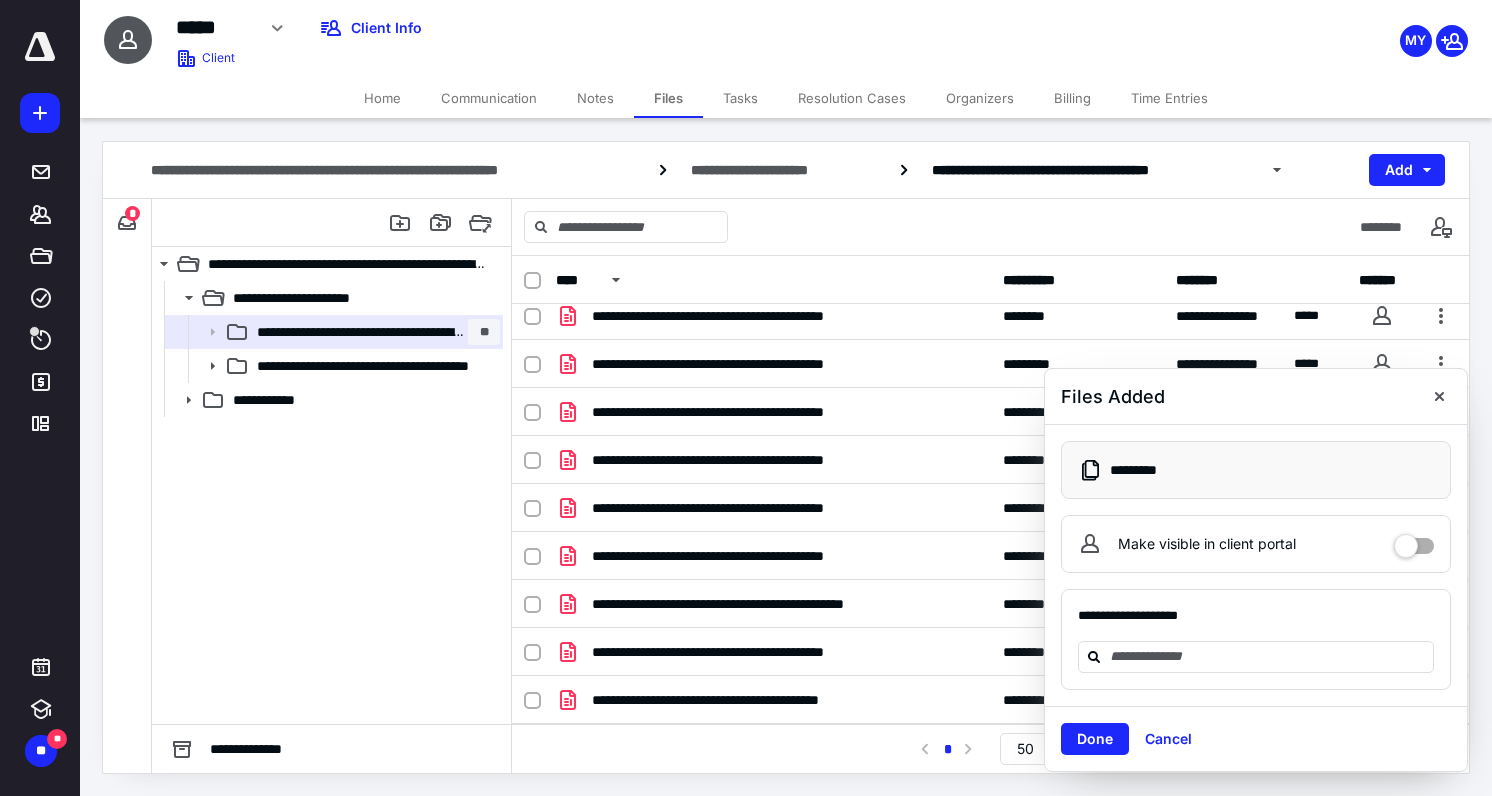 drag, startPoint x: 1171, startPoint y: 738, endPoint x: 1188, endPoint y: 727, distance: 20.248457 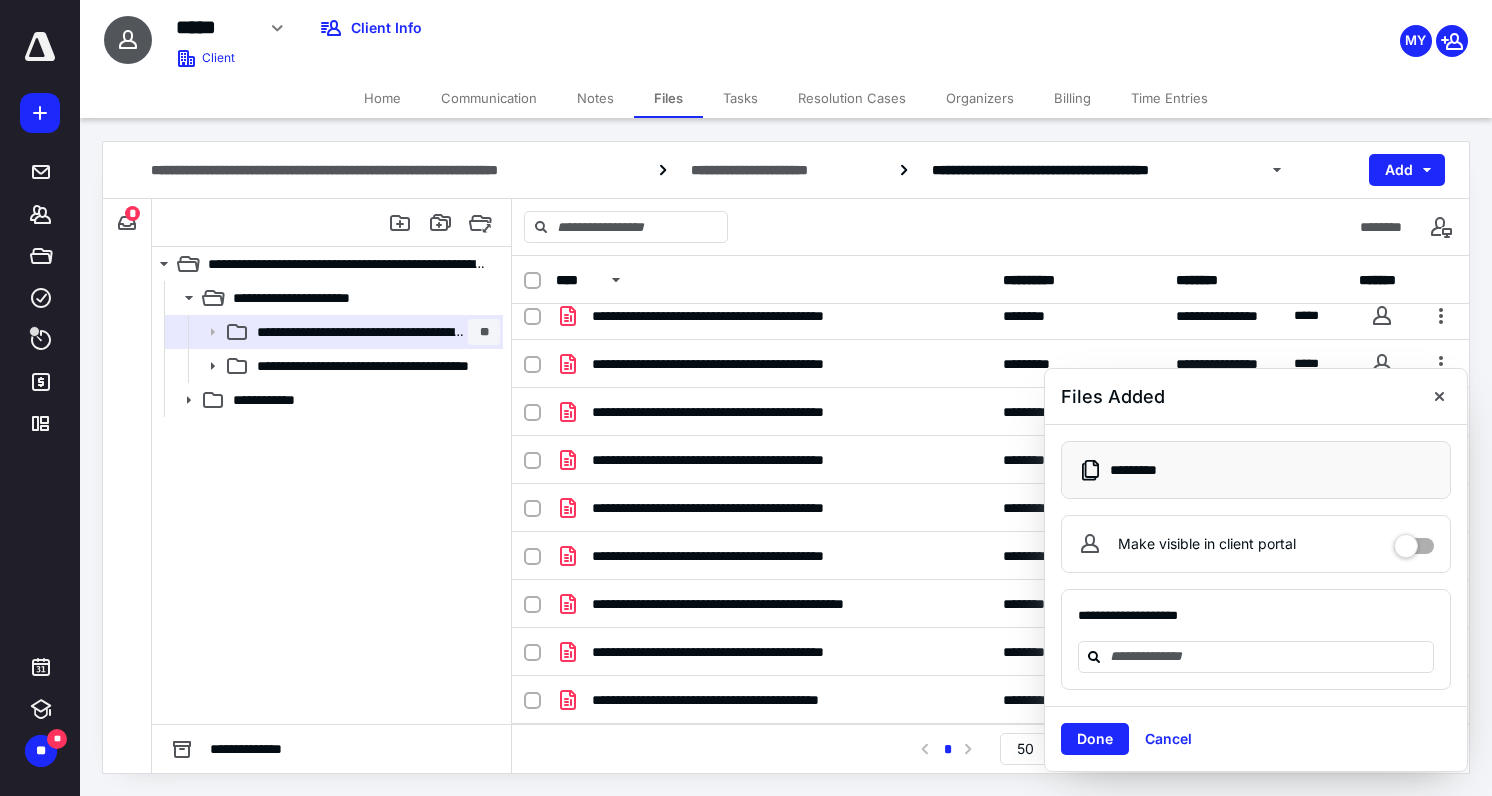 click on "Cancel" at bounding box center [1168, 739] 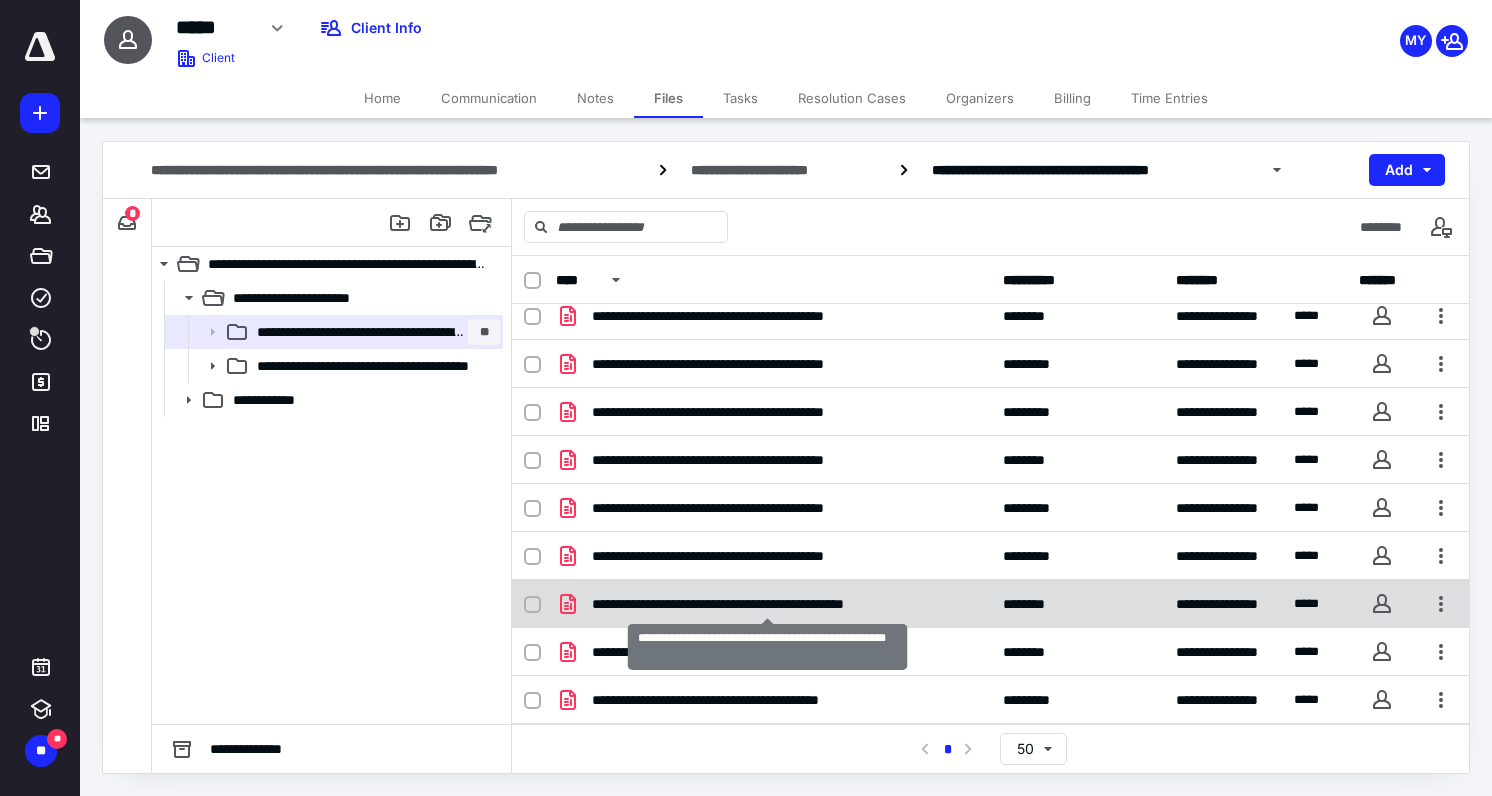 click on "**********" at bounding box center [767, 604] 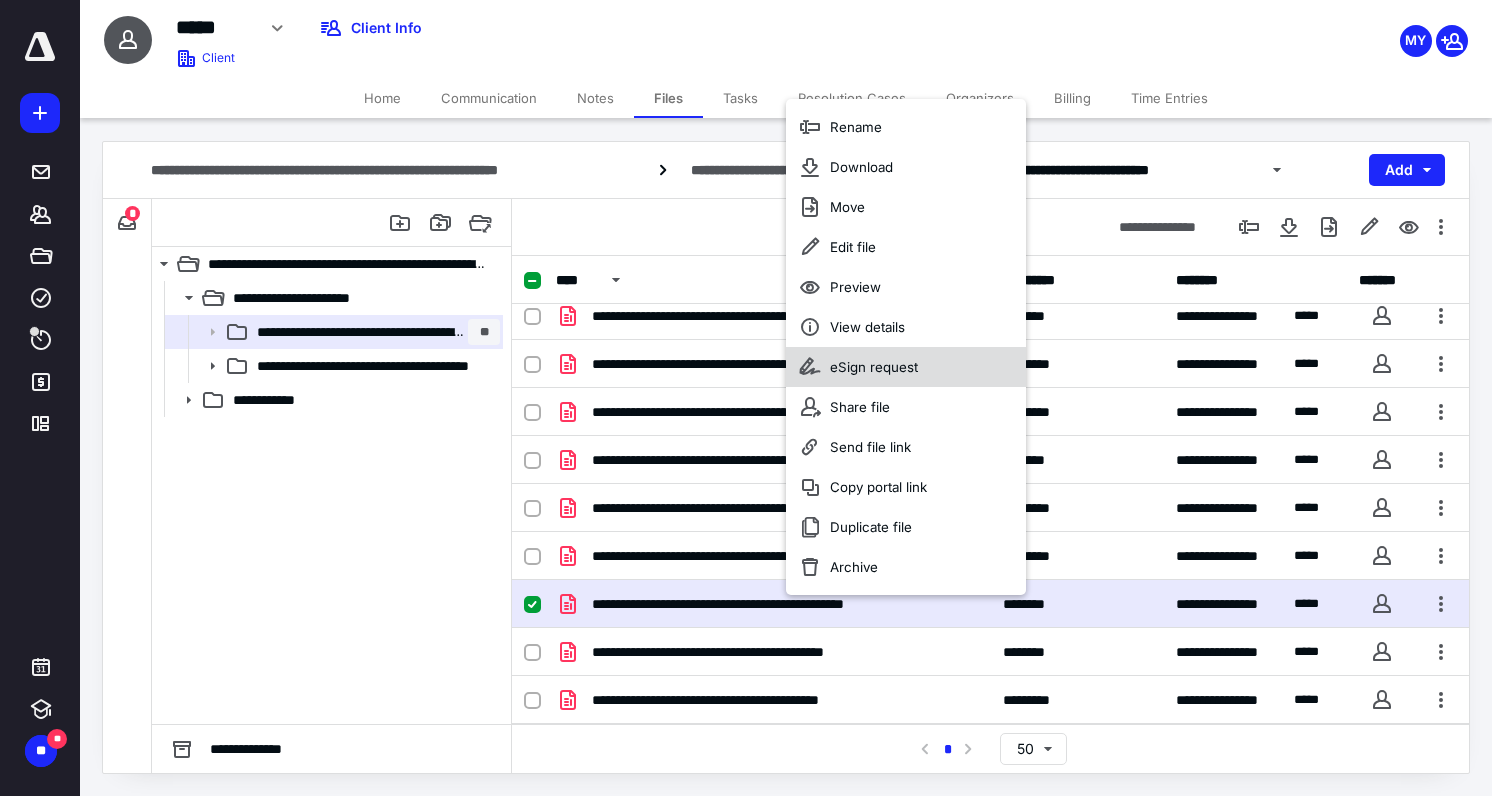 click on "eSign request" at bounding box center [874, 367] 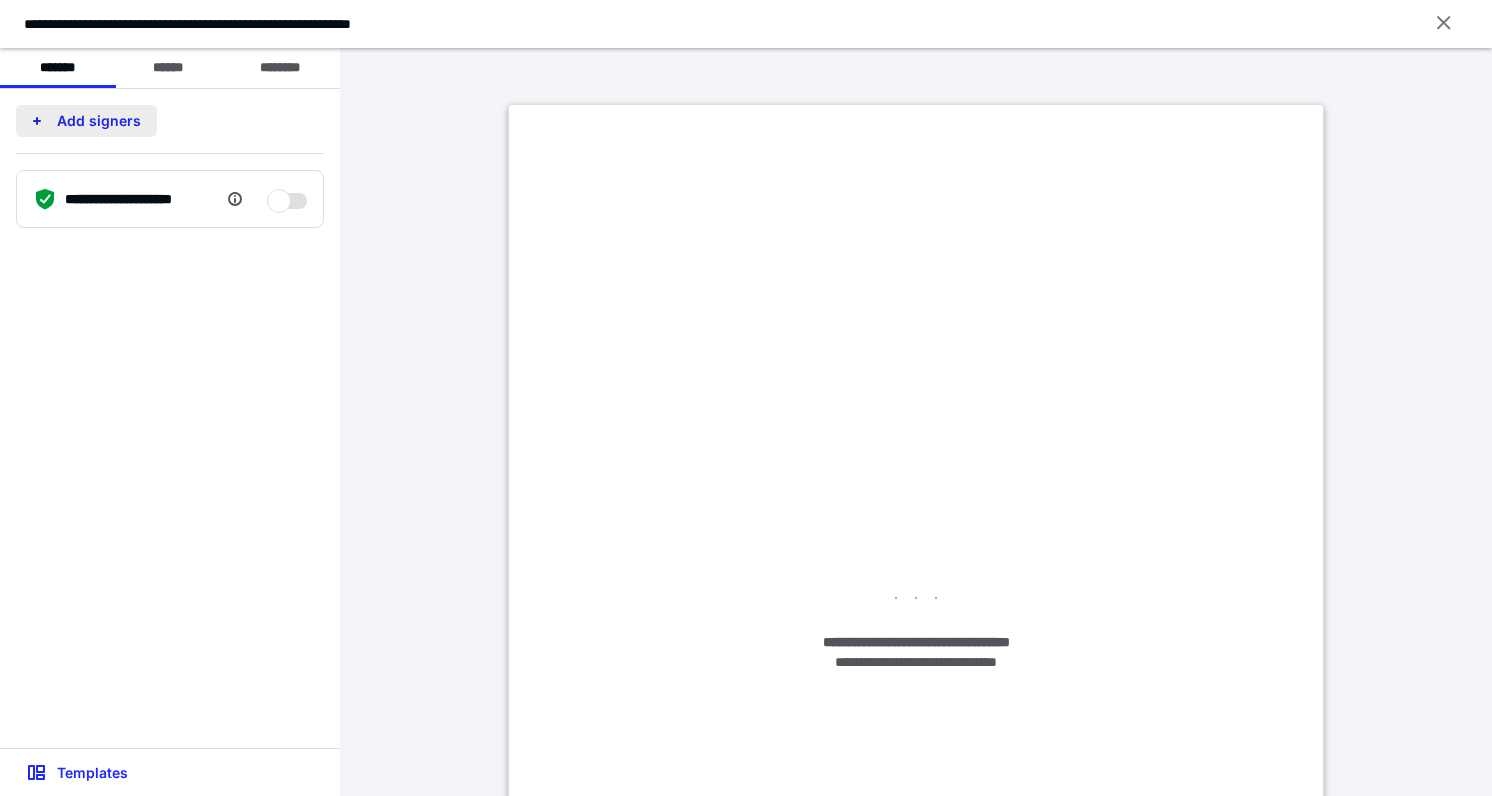 click on "Add signers" at bounding box center (86, 121) 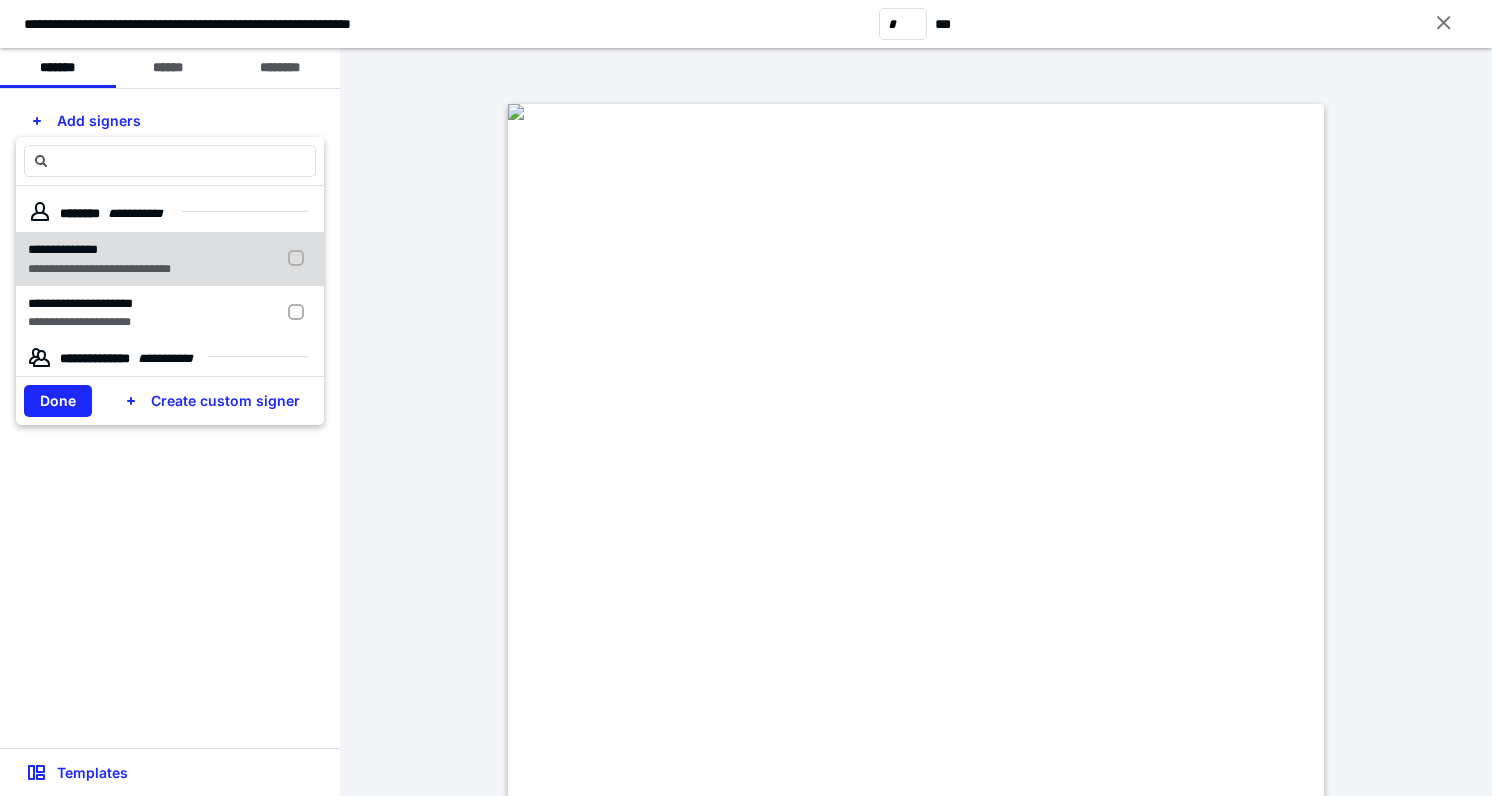 click on "**********" at bounding box center [63, 249] 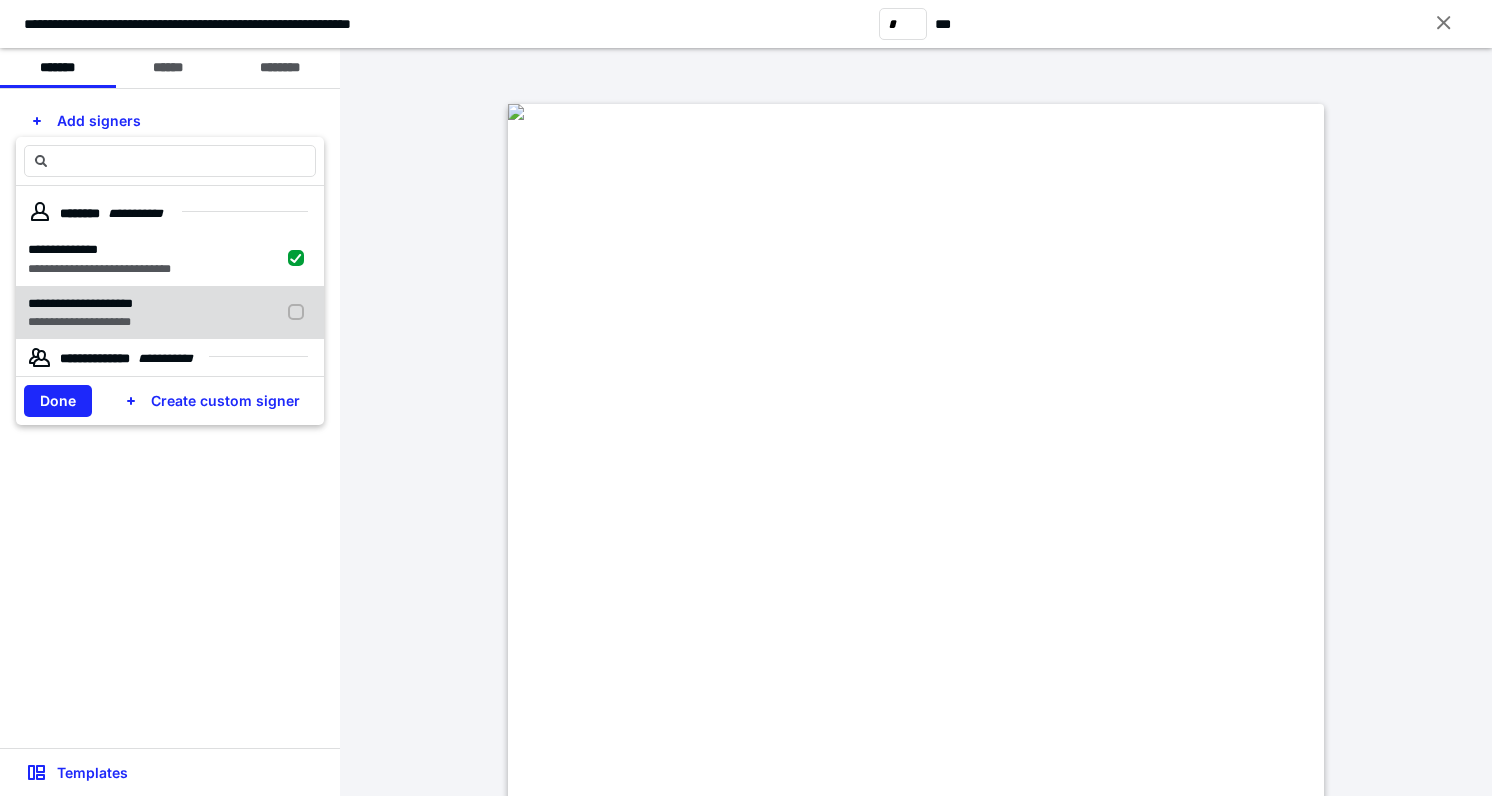 drag, startPoint x: 101, startPoint y: 256, endPoint x: 90, endPoint y: 297, distance: 42.44997 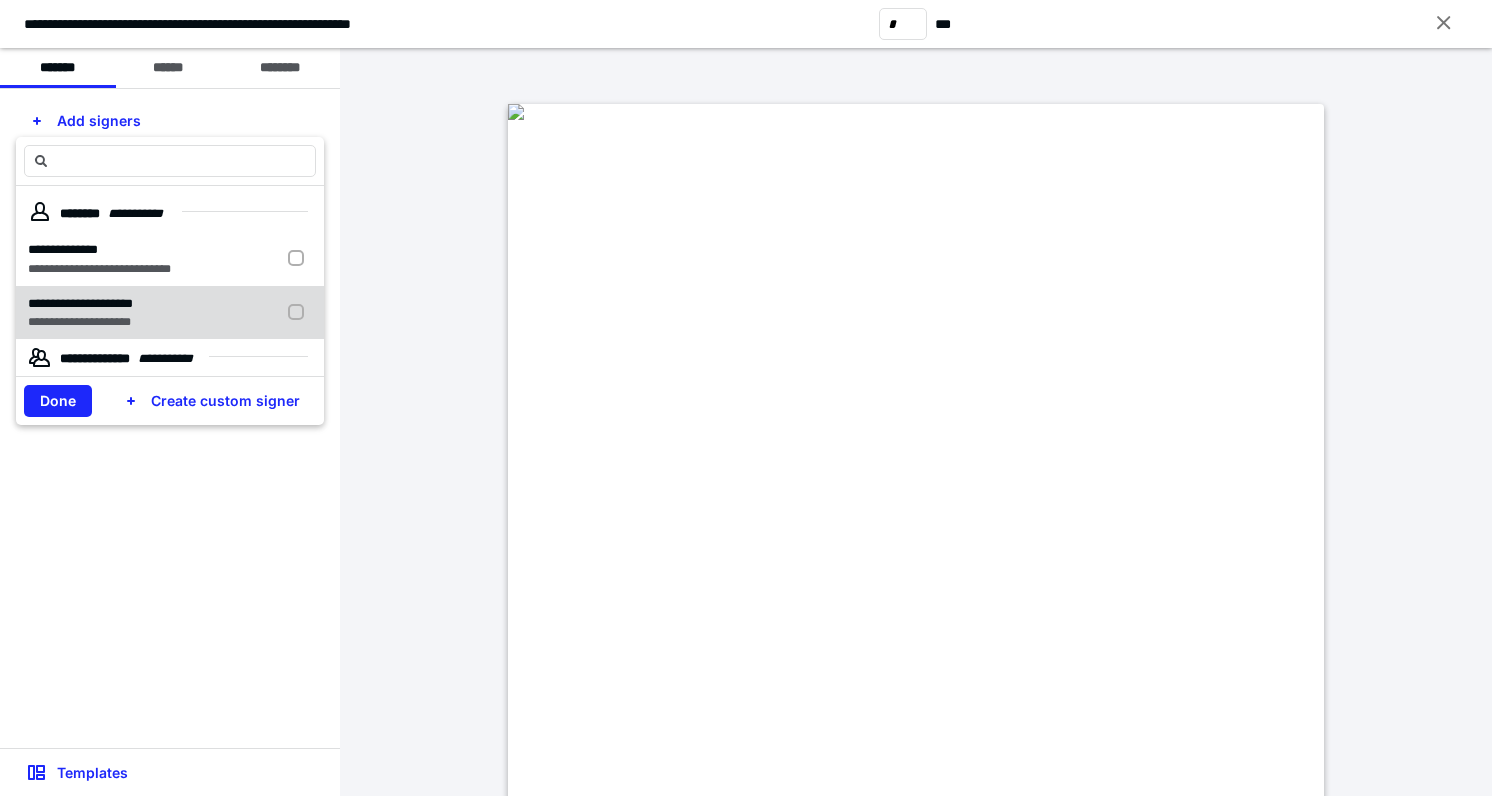 checkbox on "false" 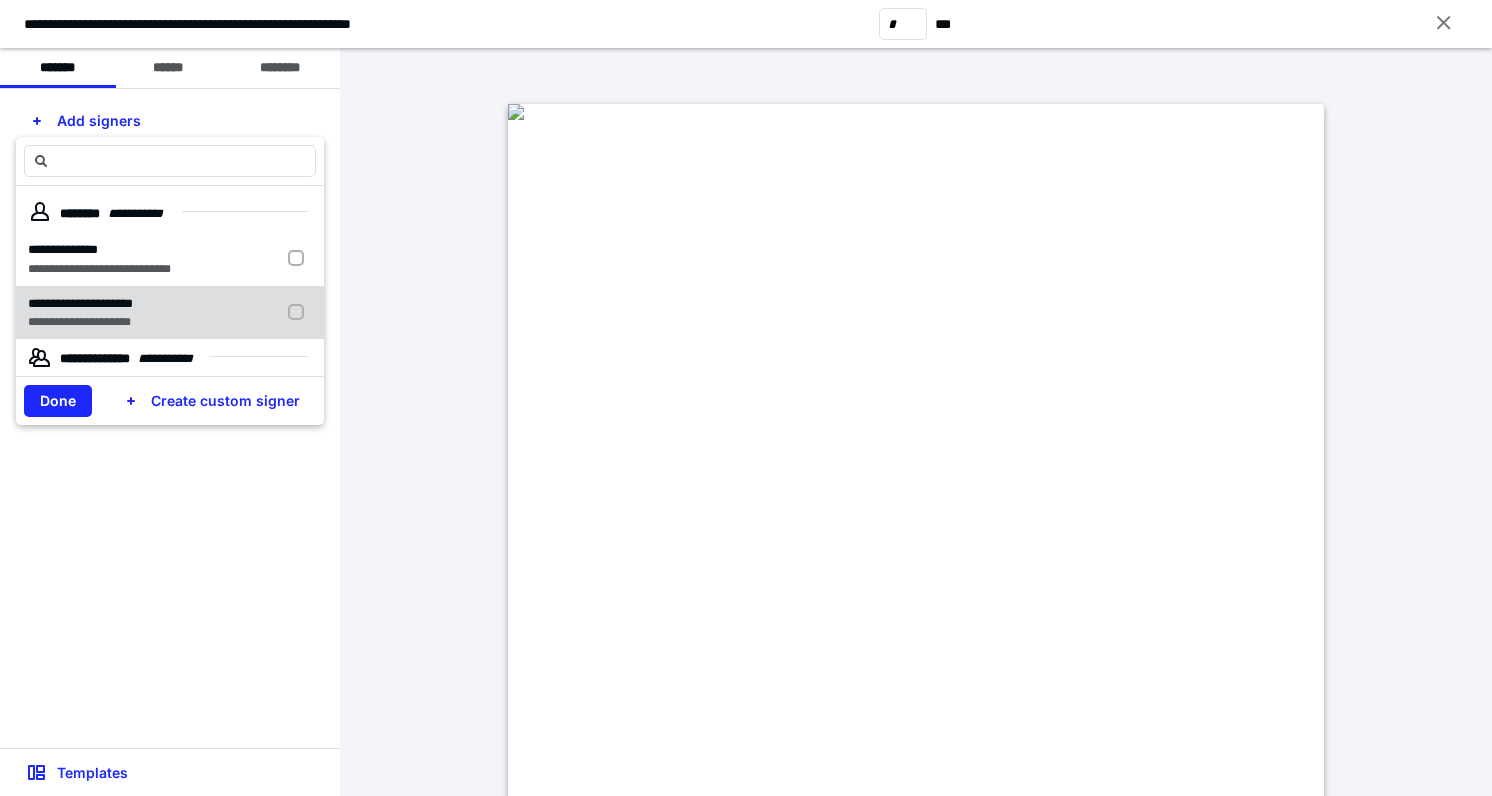 click on "**********" at bounding box center [80, 303] 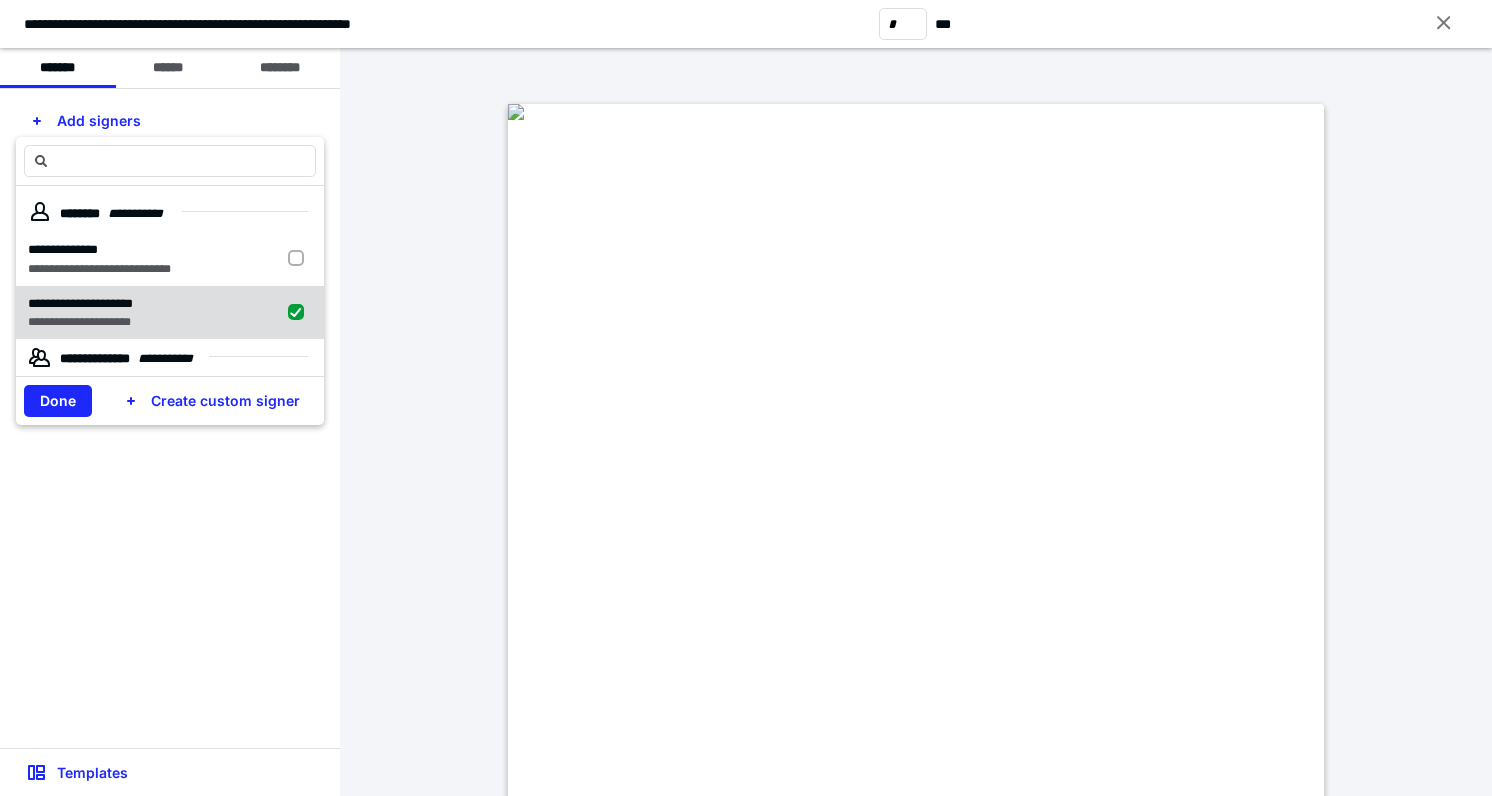 checkbox on "true" 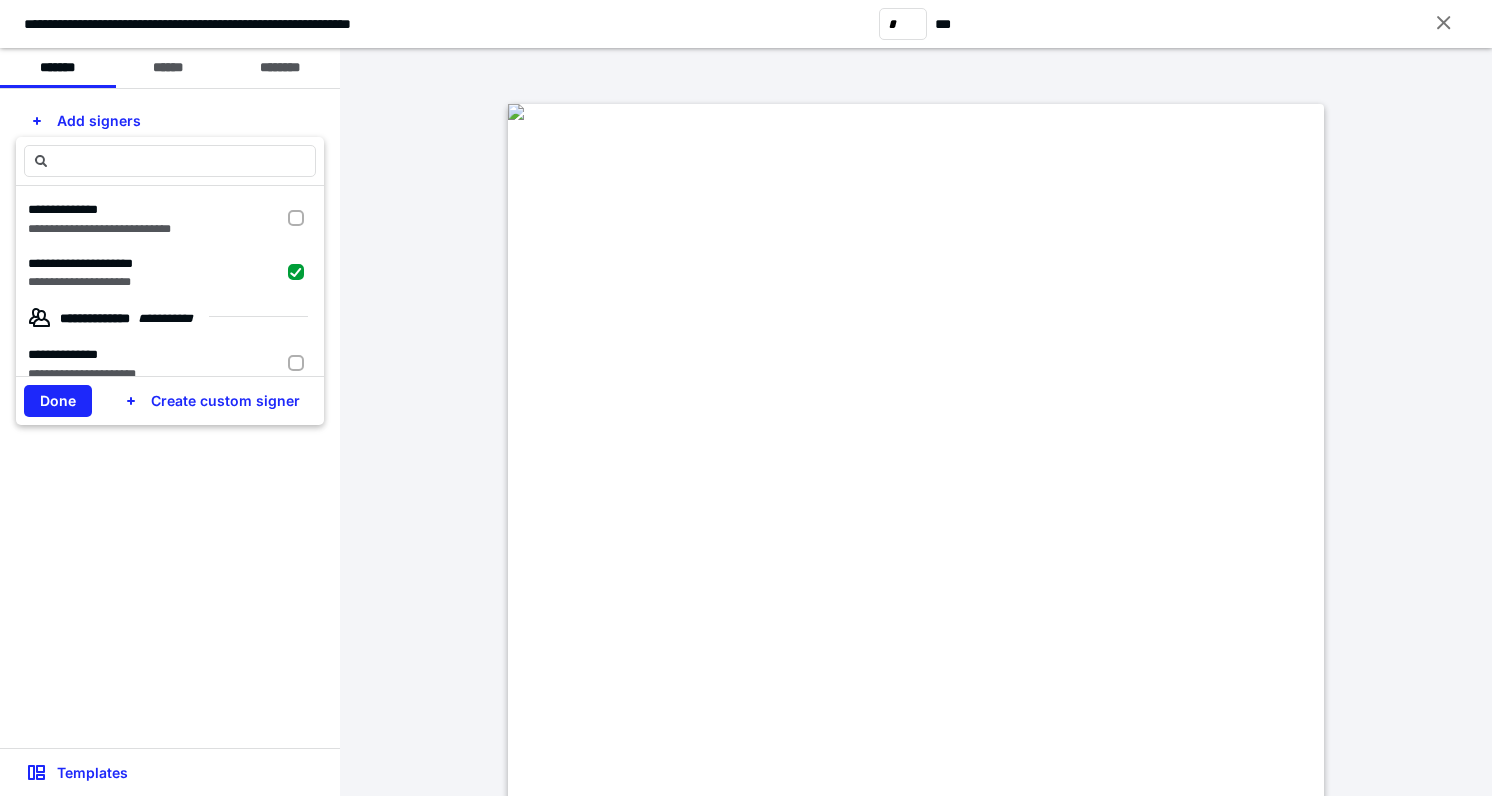 scroll, scrollTop: 72, scrollLeft: 0, axis: vertical 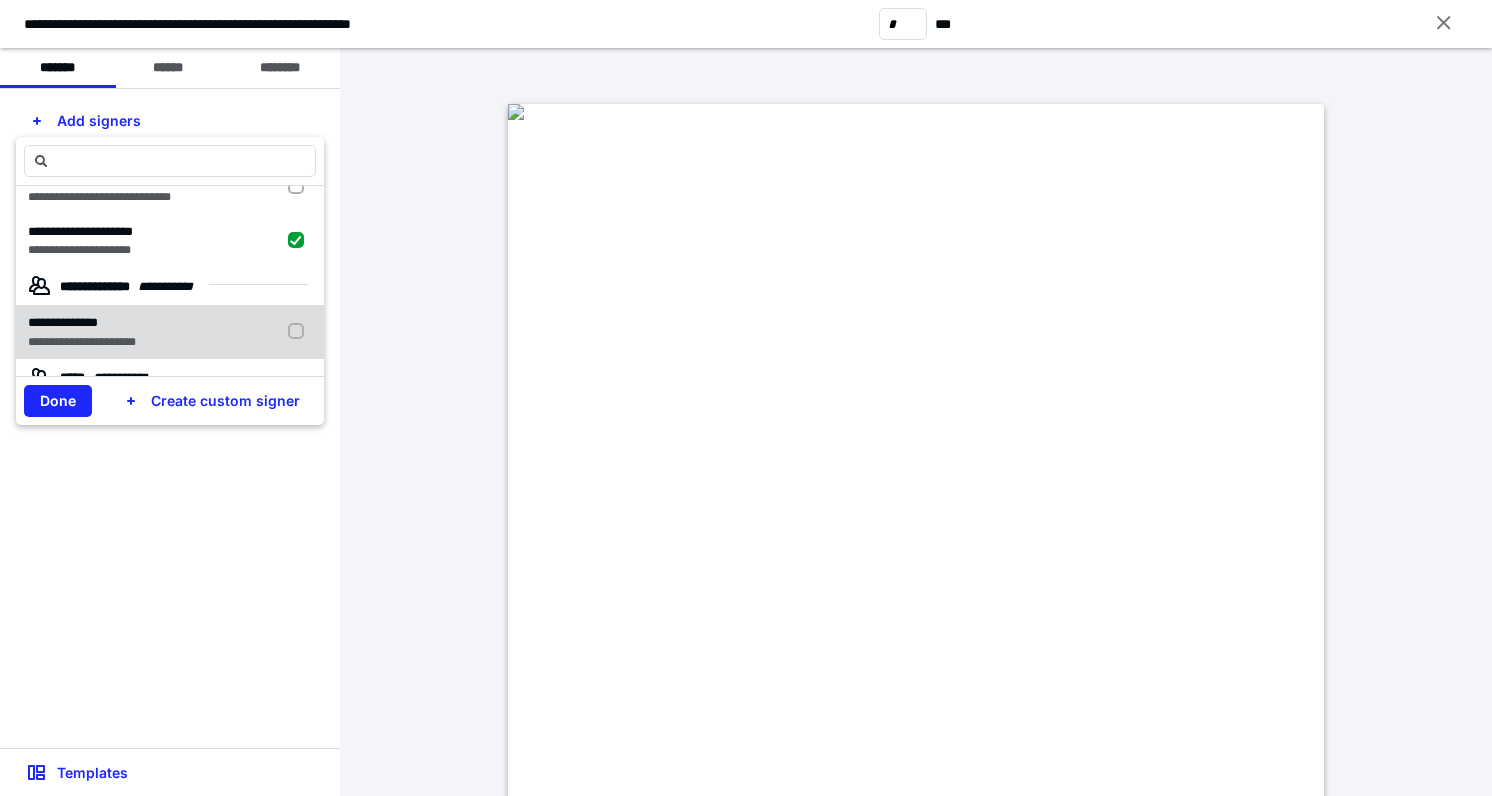 drag, startPoint x: 78, startPoint y: 327, endPoint x: 59, endPoint y: 351, distance: 30.610456 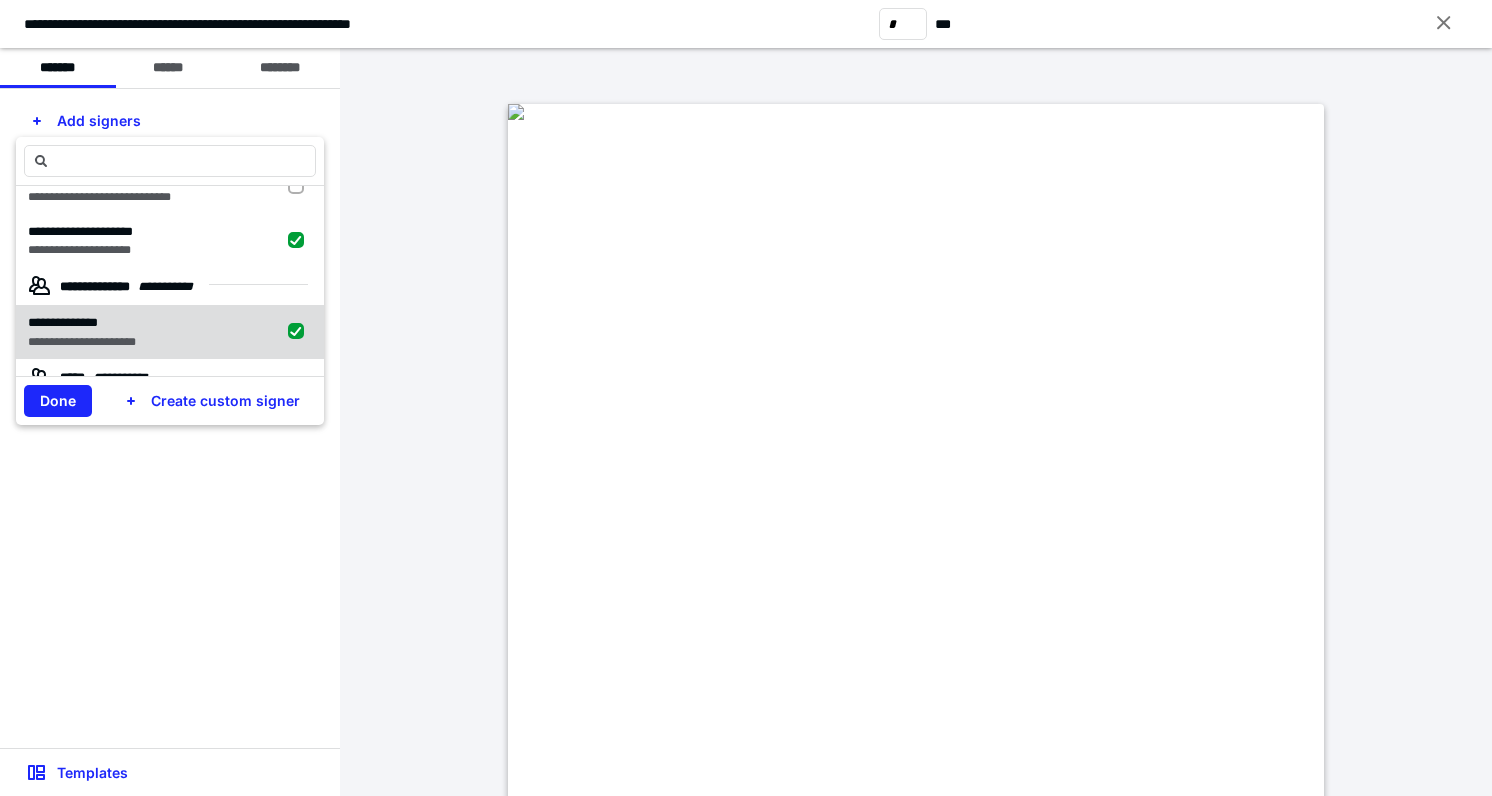 checkbox on "true" 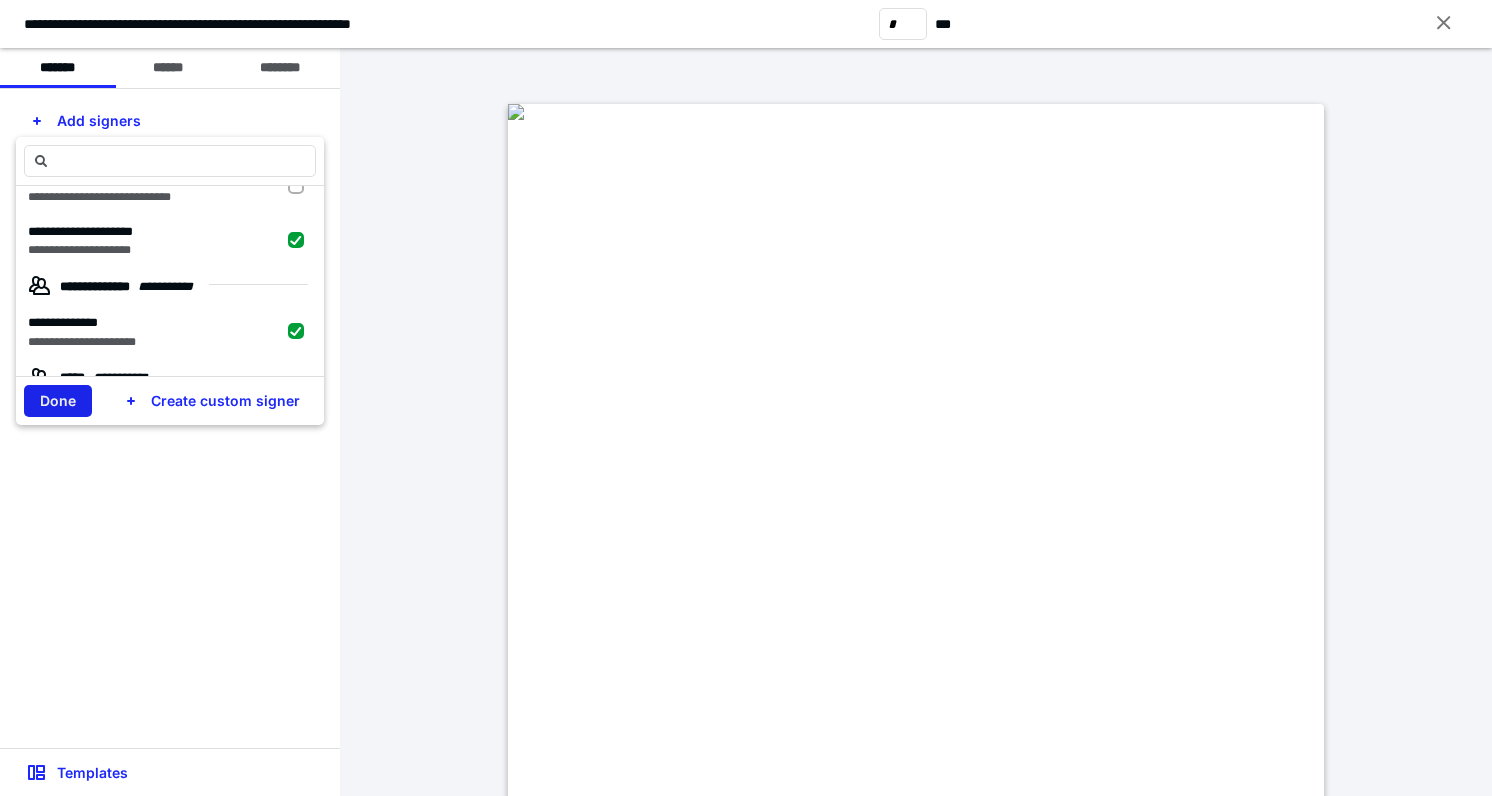 click on "Done" at bounding box center [58, 401] 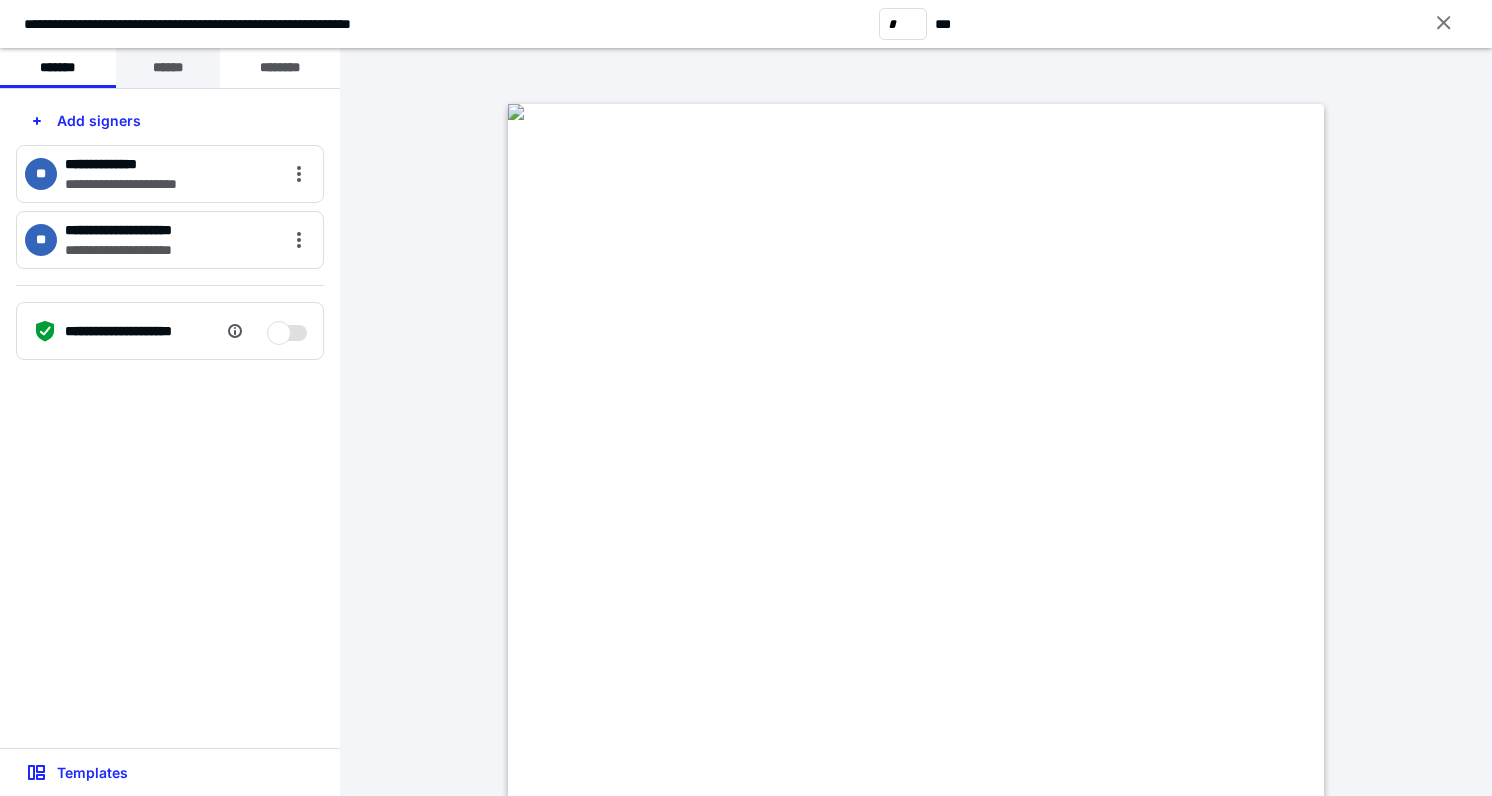 click on "******" at bounding box center (168, 68) 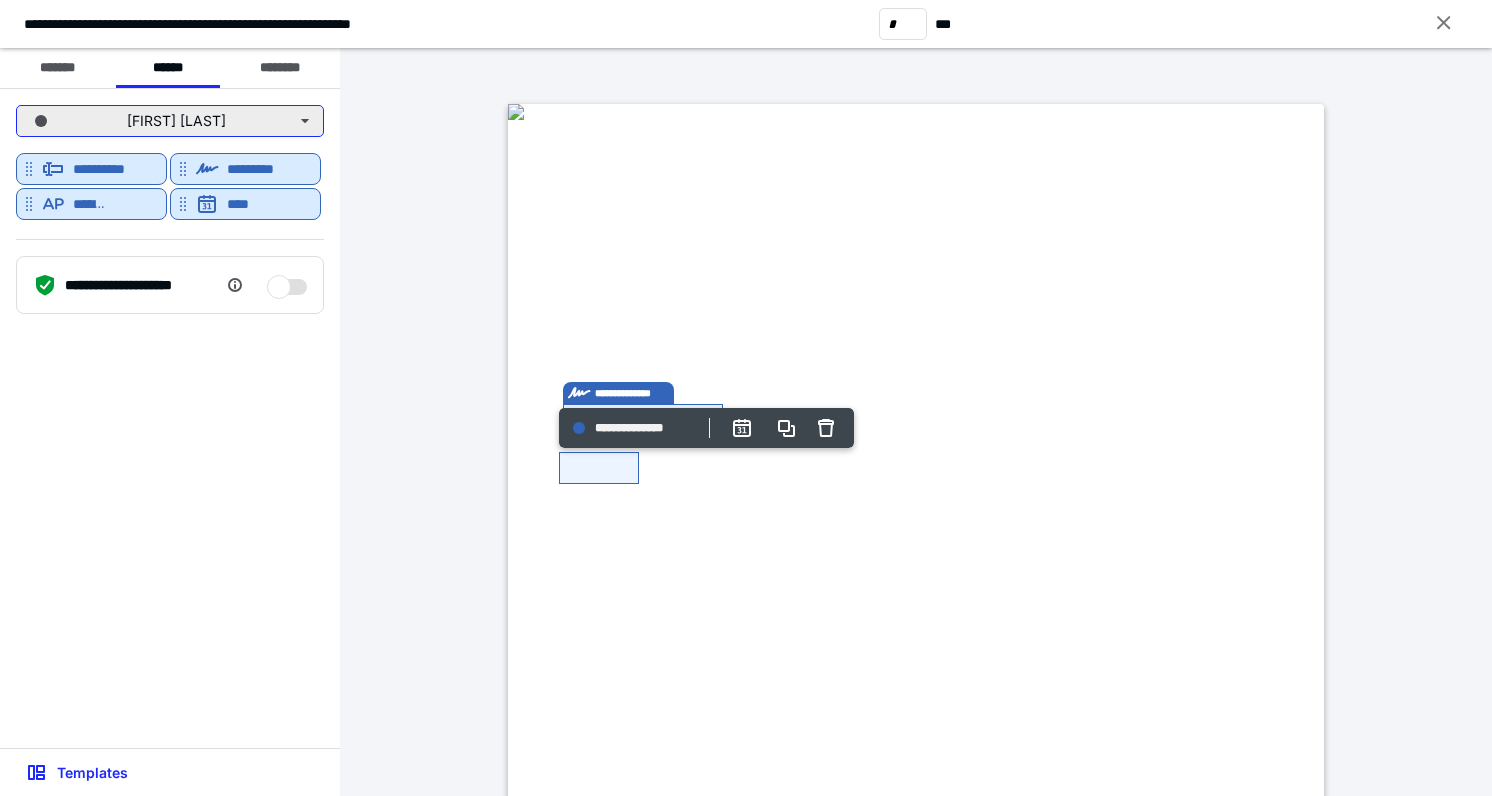 click on "[FIRST] [LAST]" at bounding box center (170, 121) 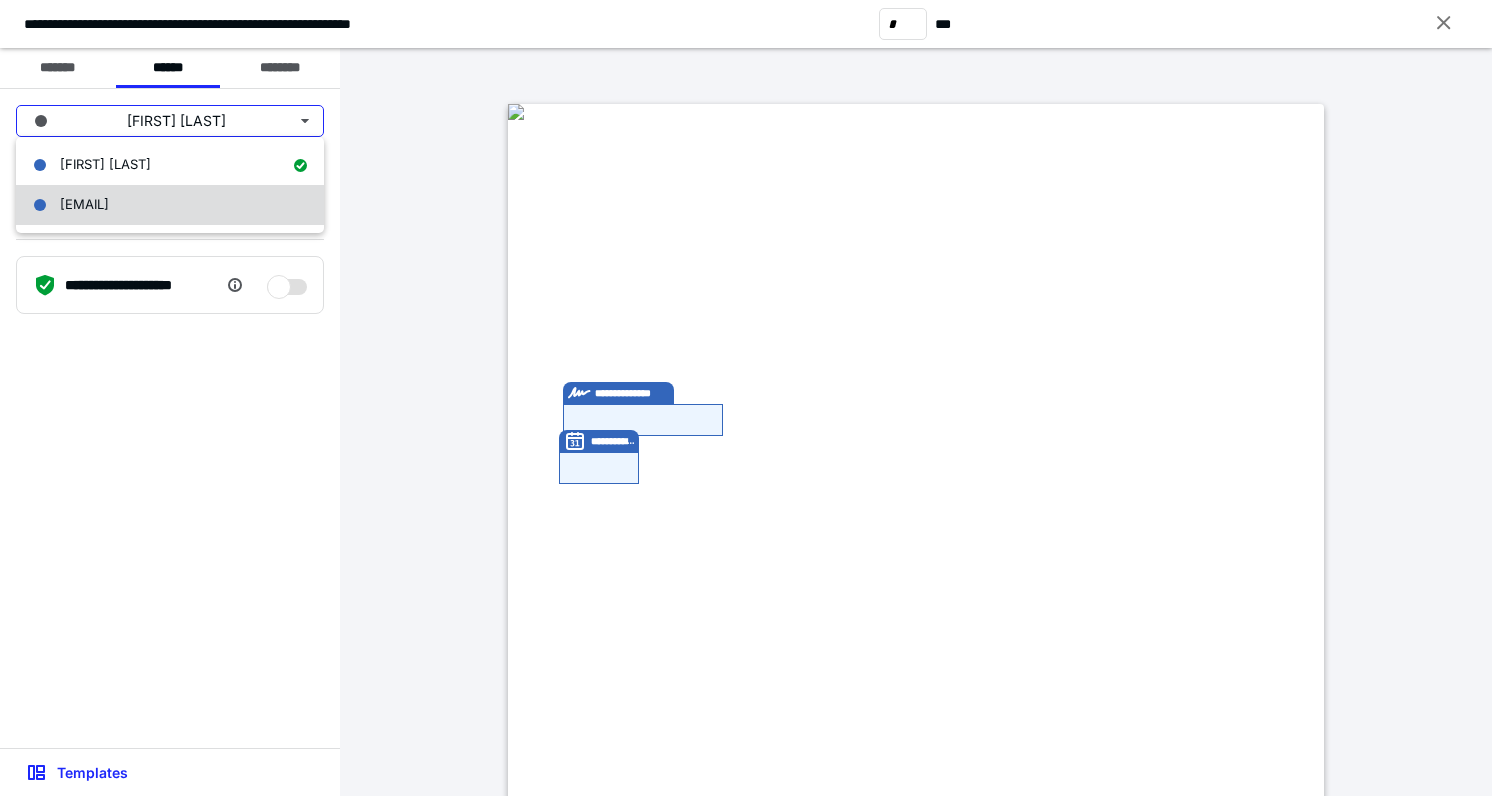 click on "[EMAIL]" at bounding box center (84, 204) 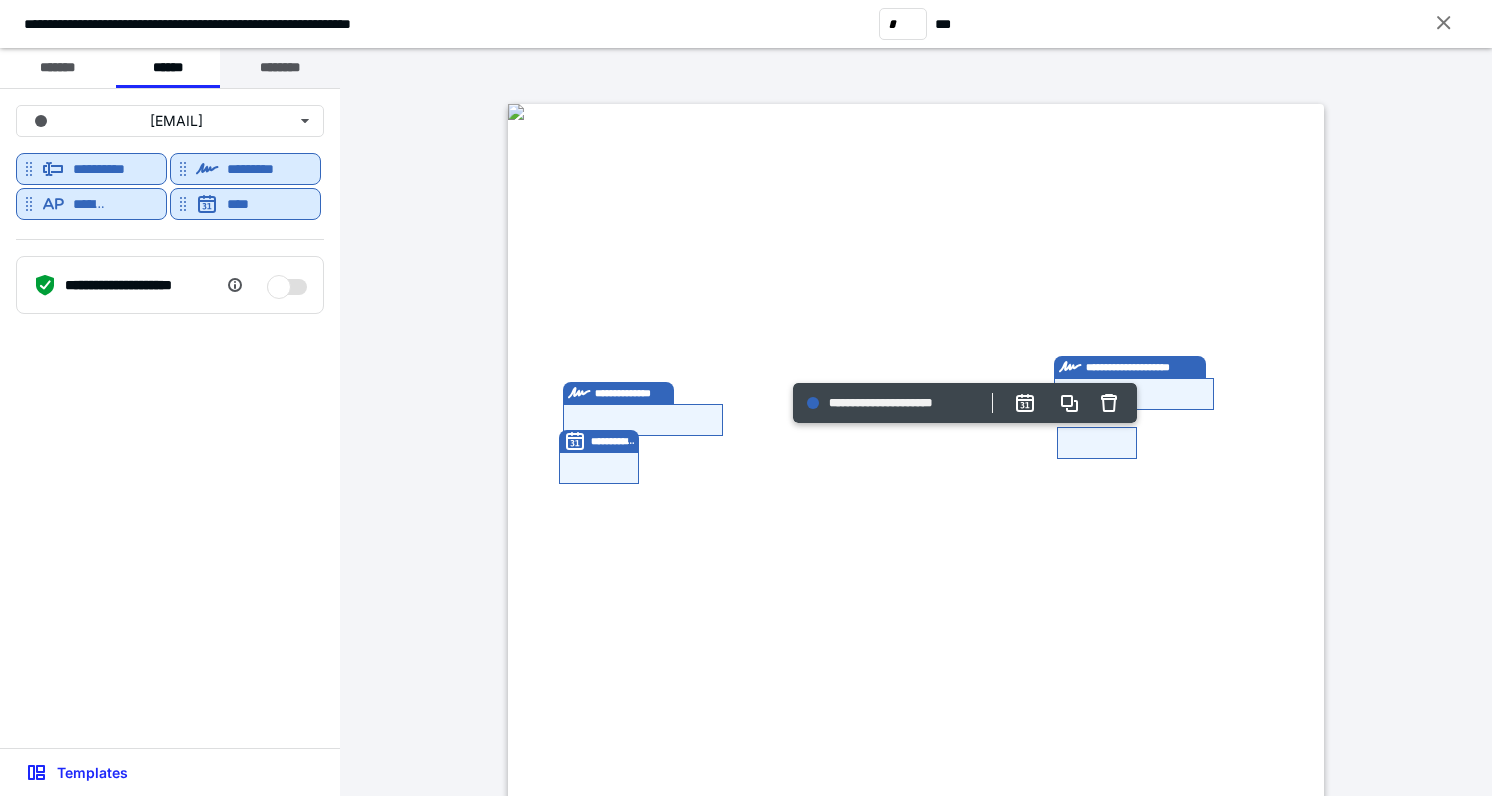 click on "********" at bounding box center (280, 68) 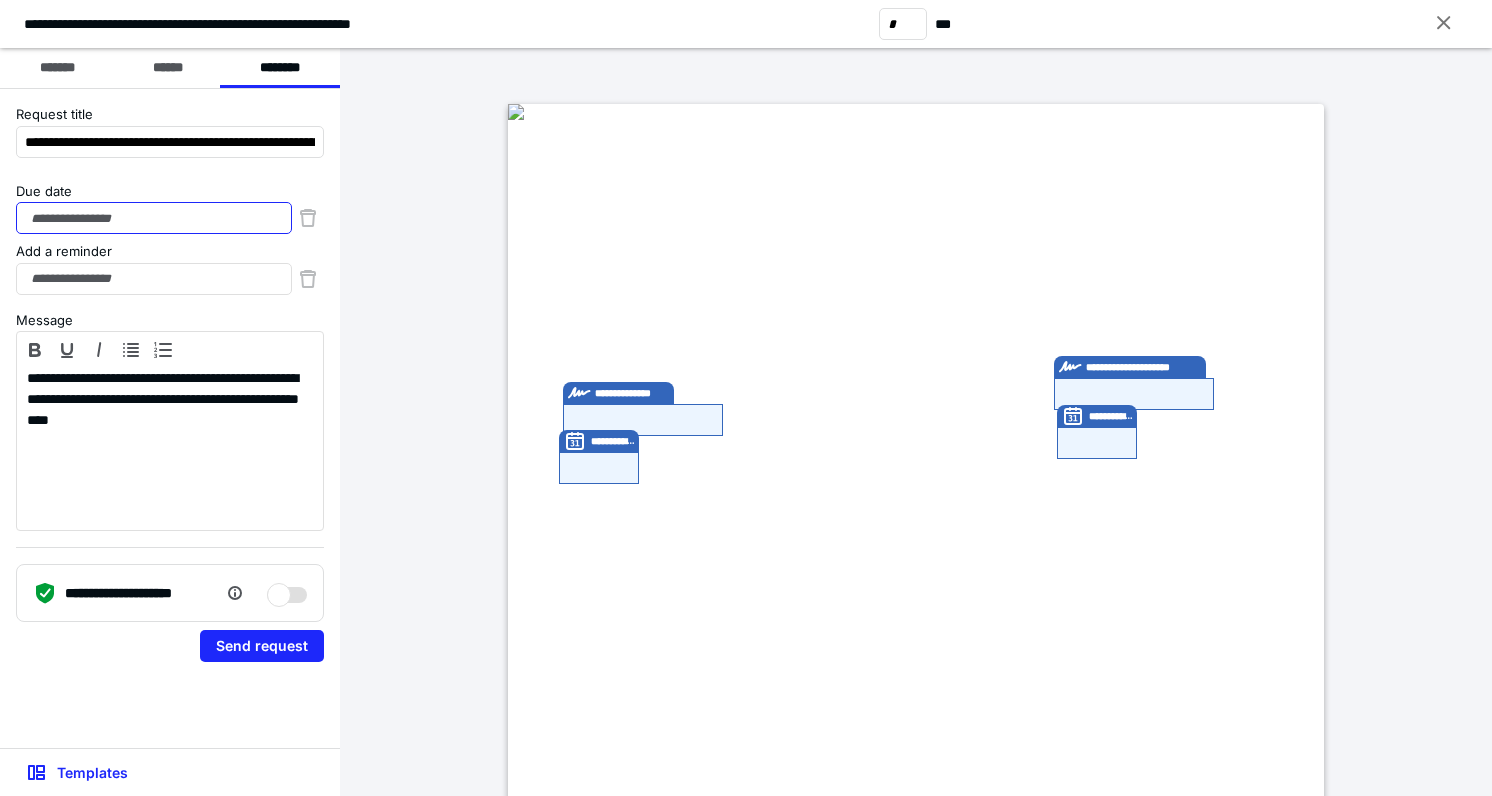click on "Due date" at bounding box center (154, 218) 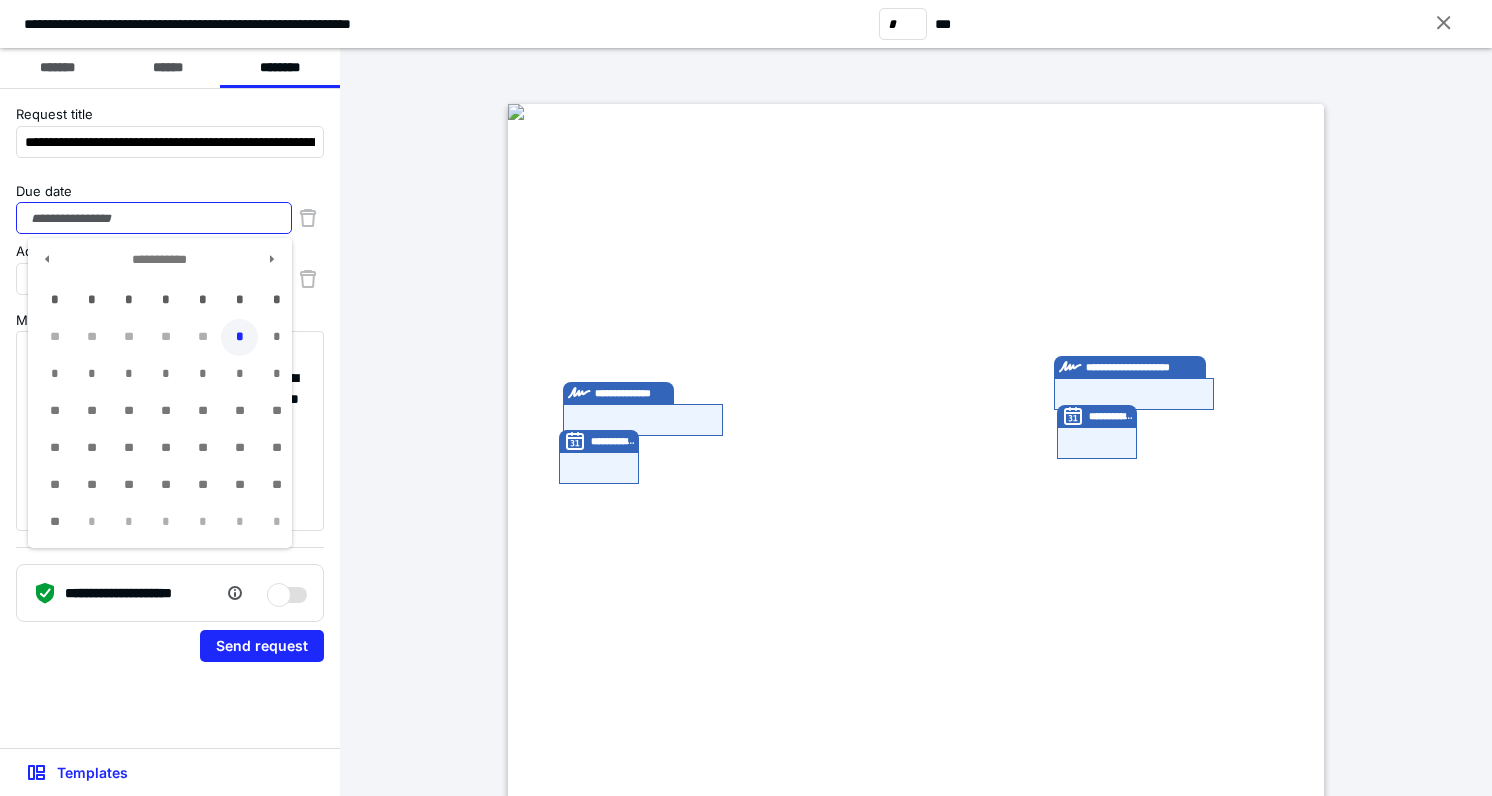 click on "*" at bounding box center (239, 337) 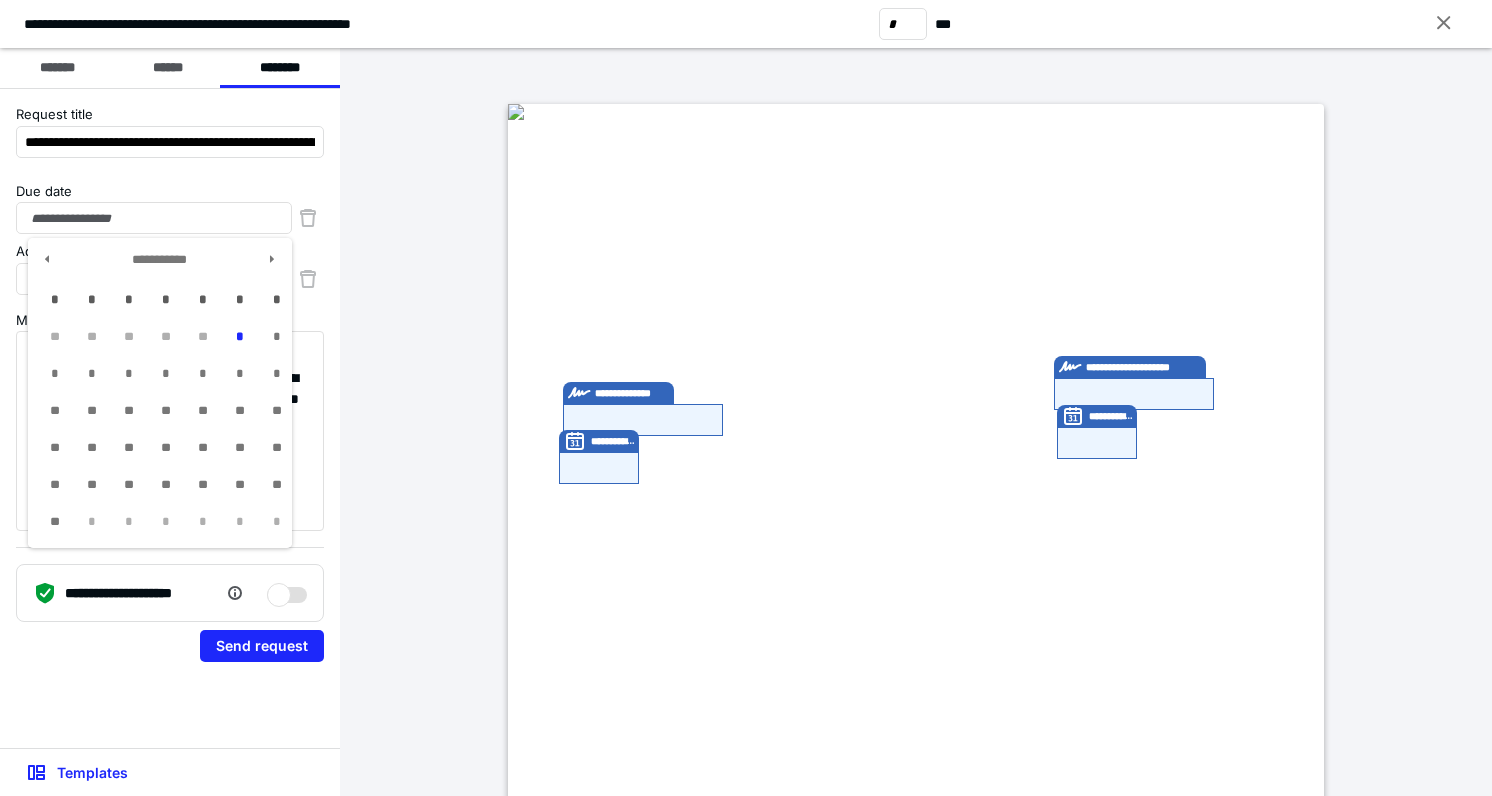 type on "**********" 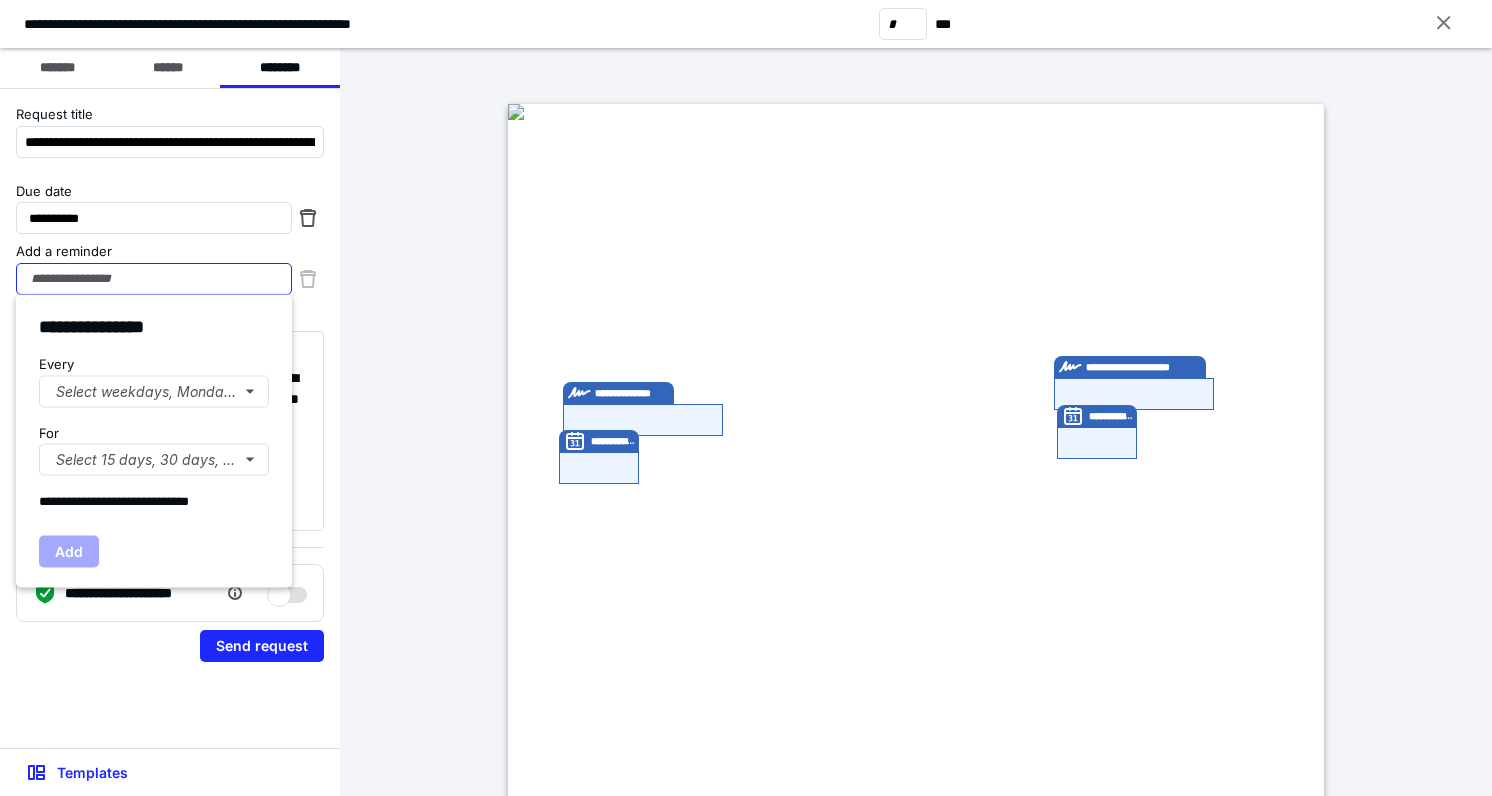 click on "Add a reminder" at bounding box center (154, 279) 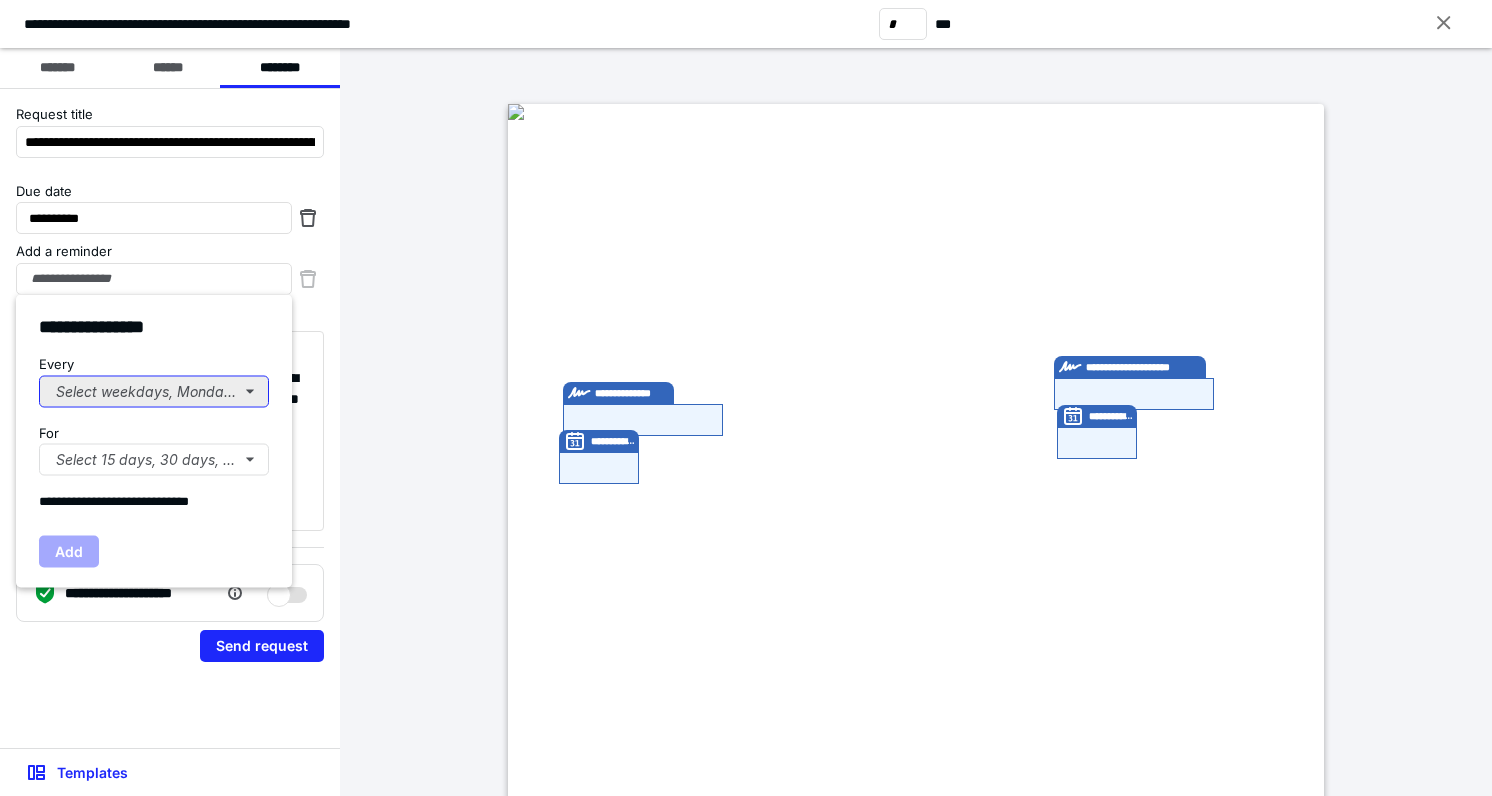 click on "Select weekdays, Mondays, or Tues..." at bounding box center [154, 391] 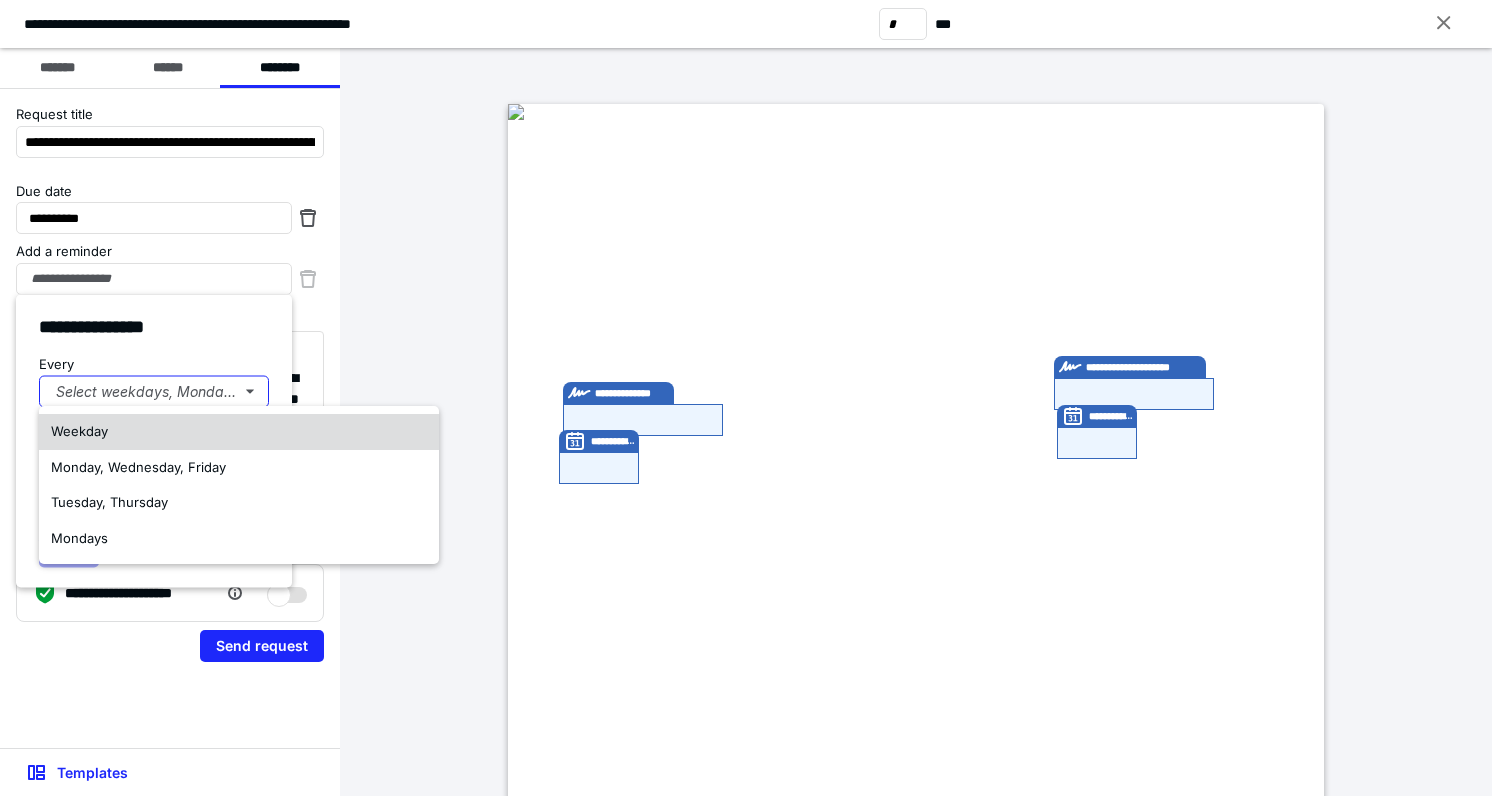 click on "Weekday" at bounding box center [239, 432] 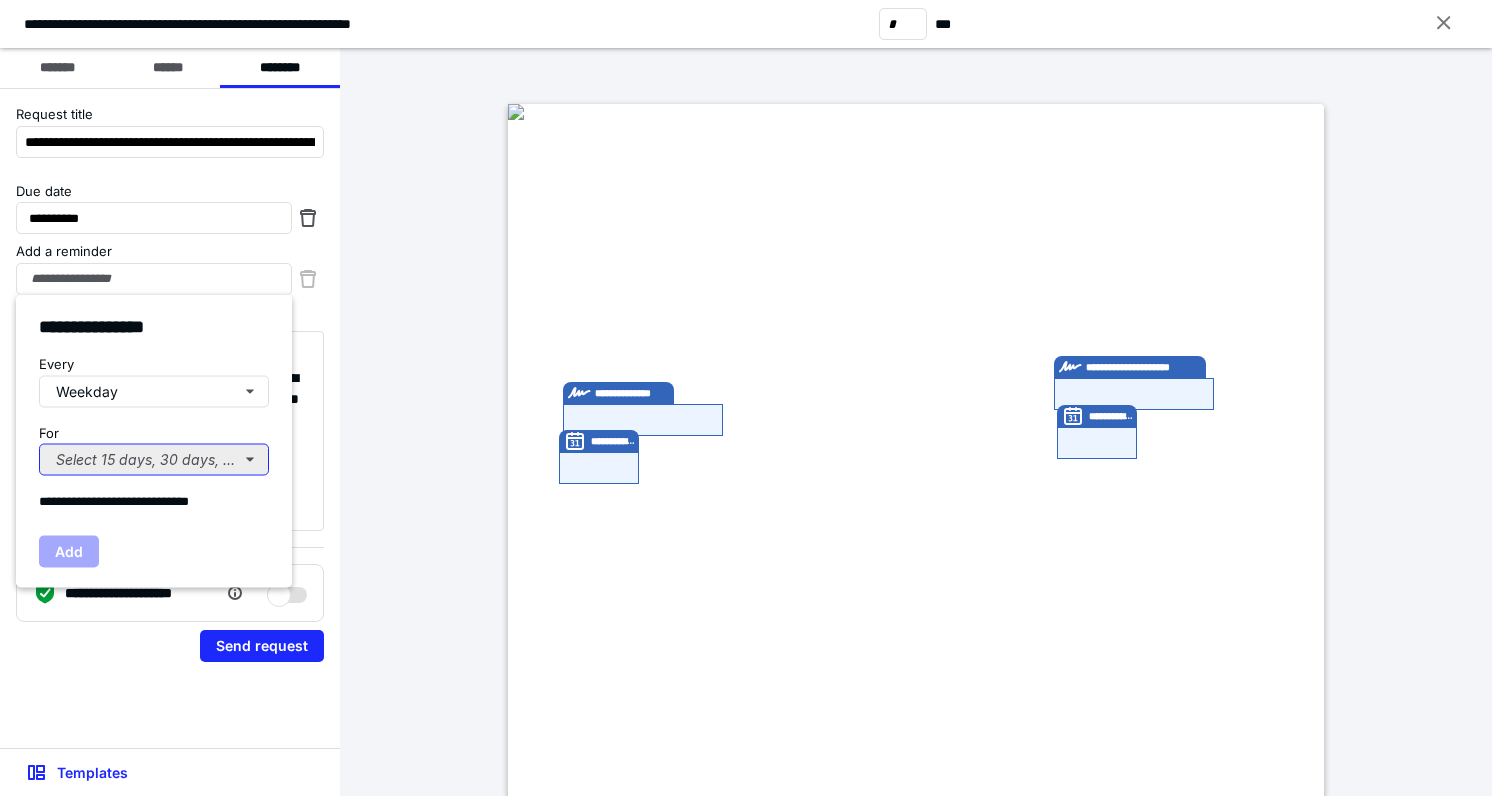click on "Select 15 days, 30 days, or 45 days..." at bounding box center [154, 460] 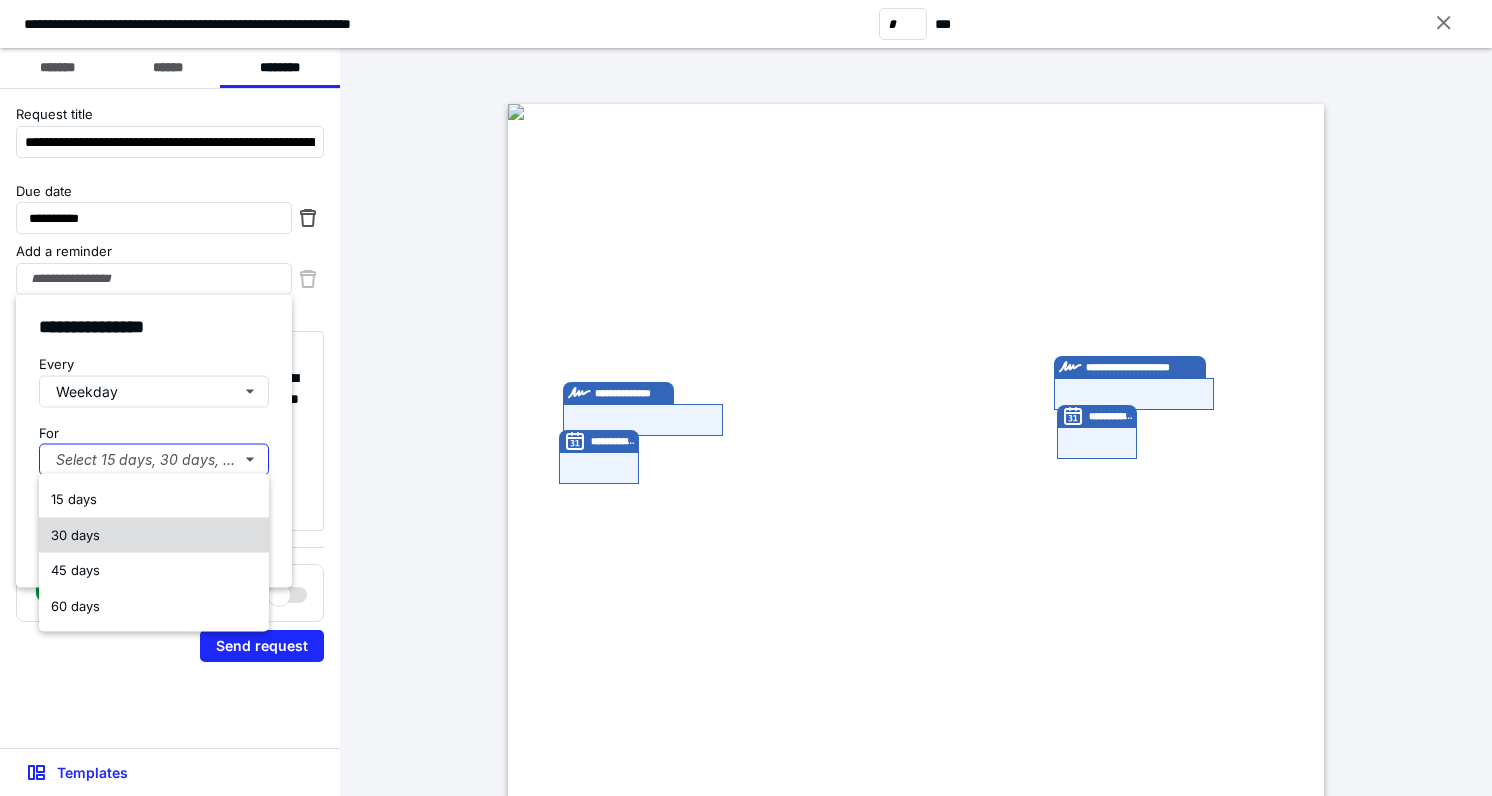 click on "30 days" at bounding box center [154, 535] 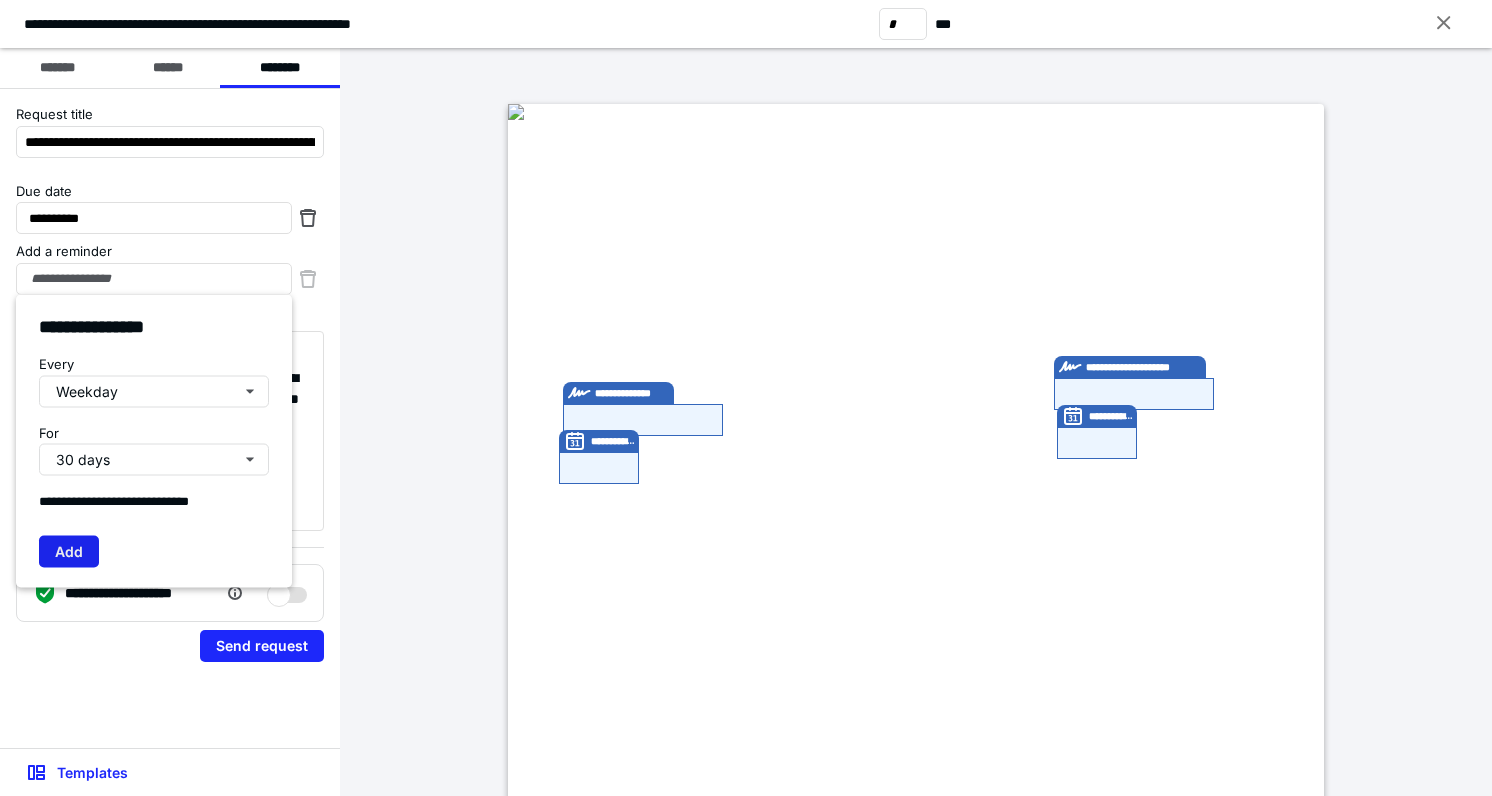 click on "Add" at bounding box center (69, 551) 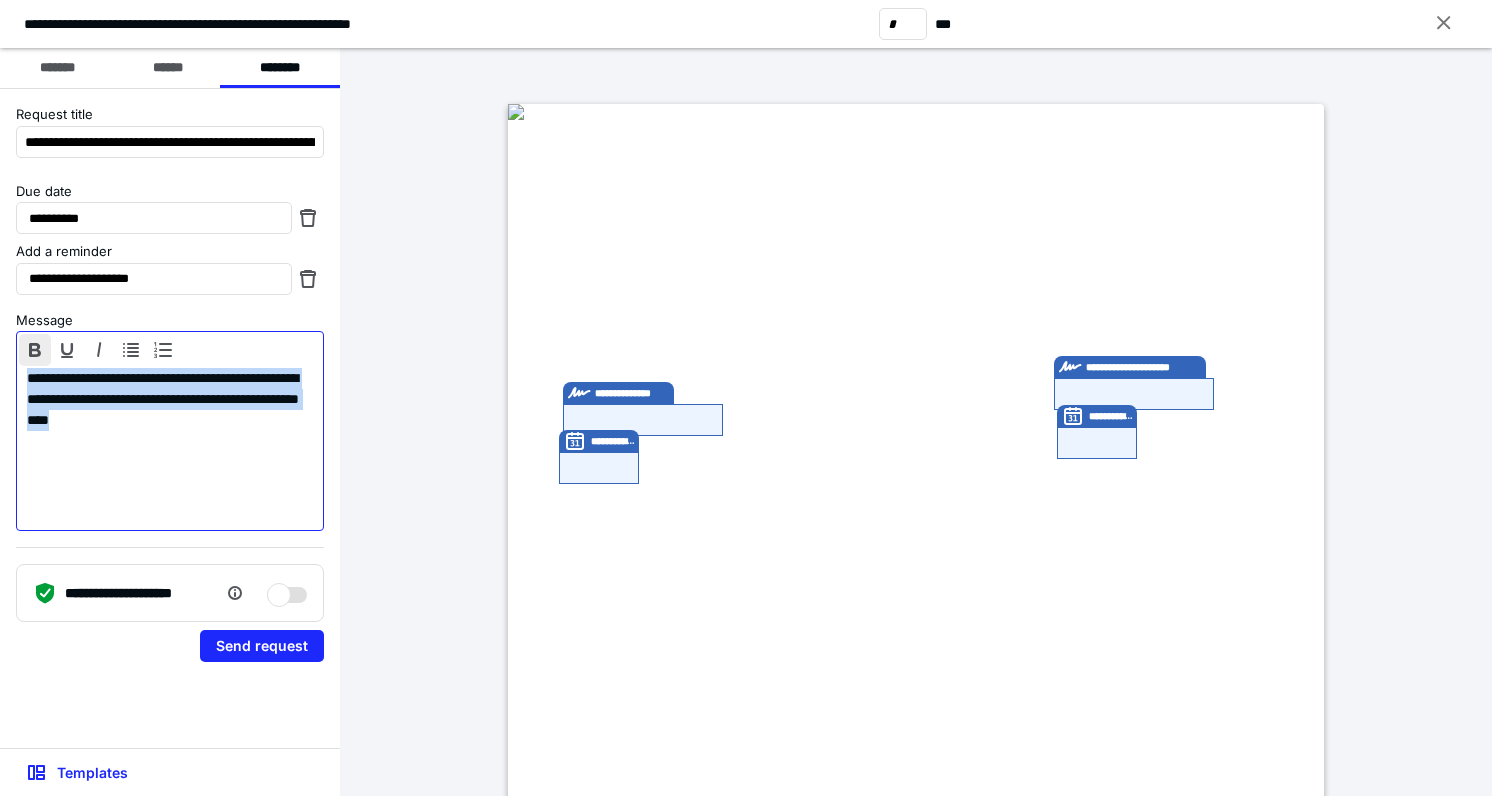 drag, startPoint x: 264, startPoint y: 421, endPoint x: 46, endPoint y: 359, distance: 226.6451 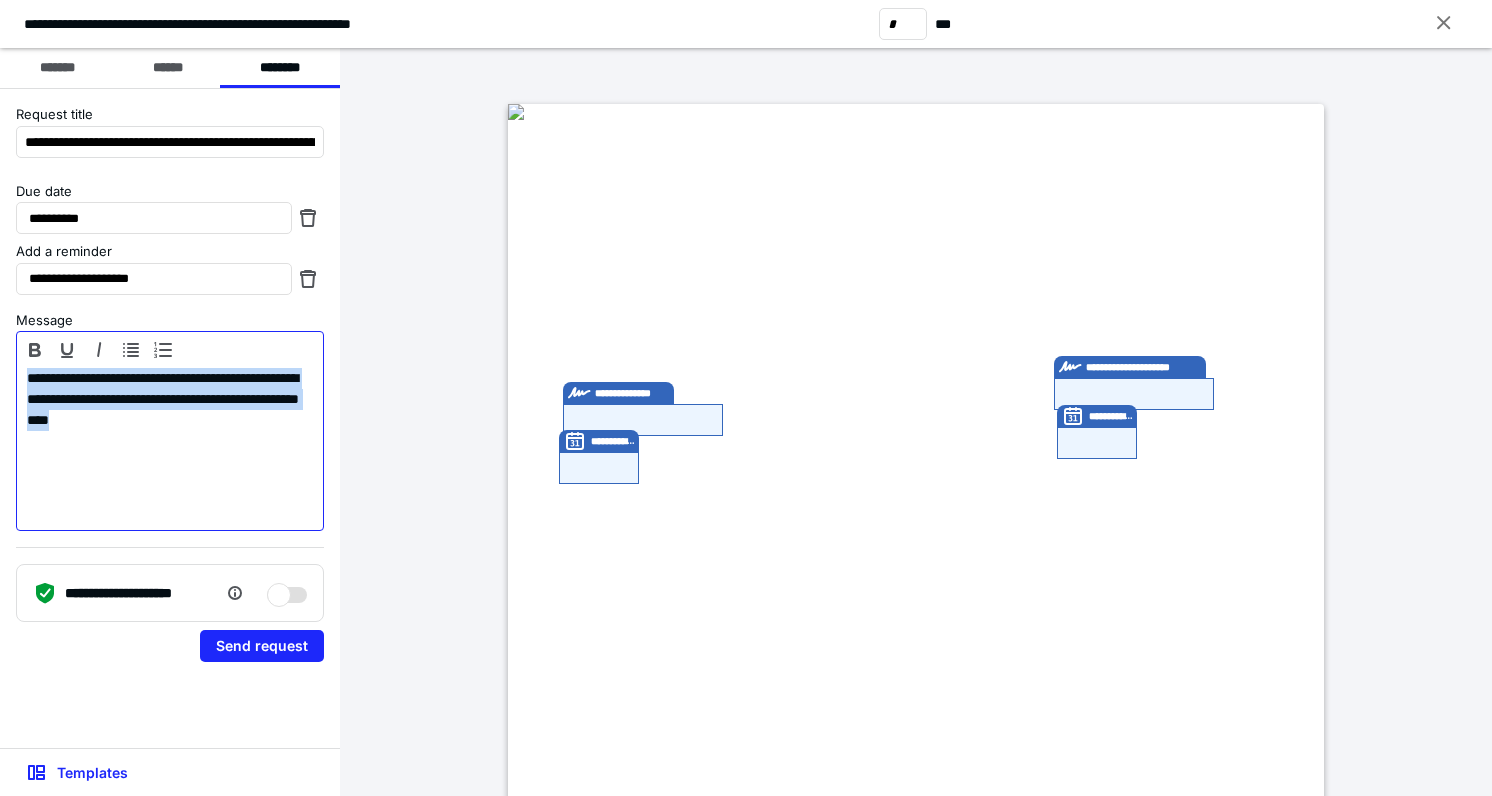type 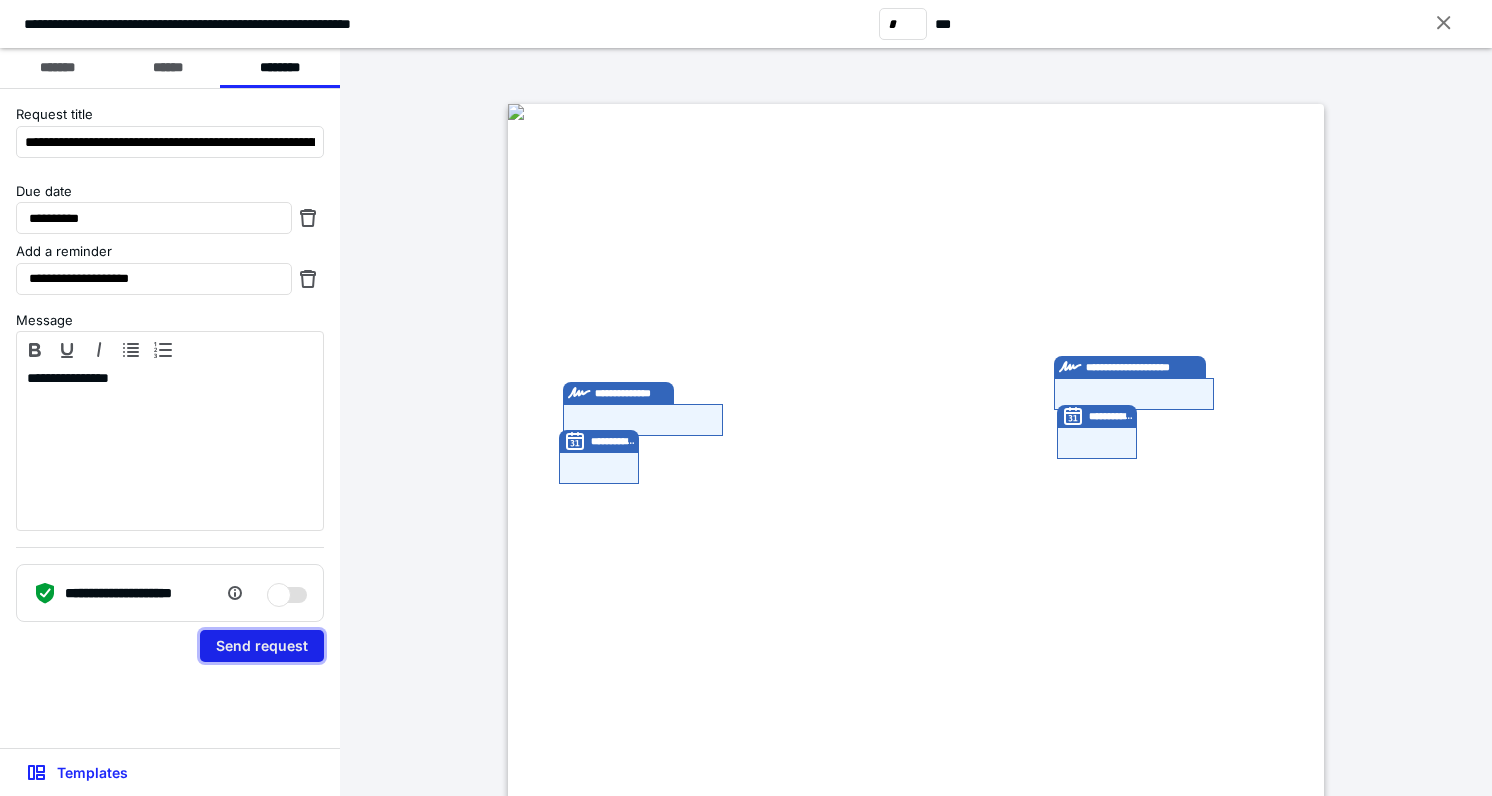 click on "Send request" at bounding box center (262, 646) 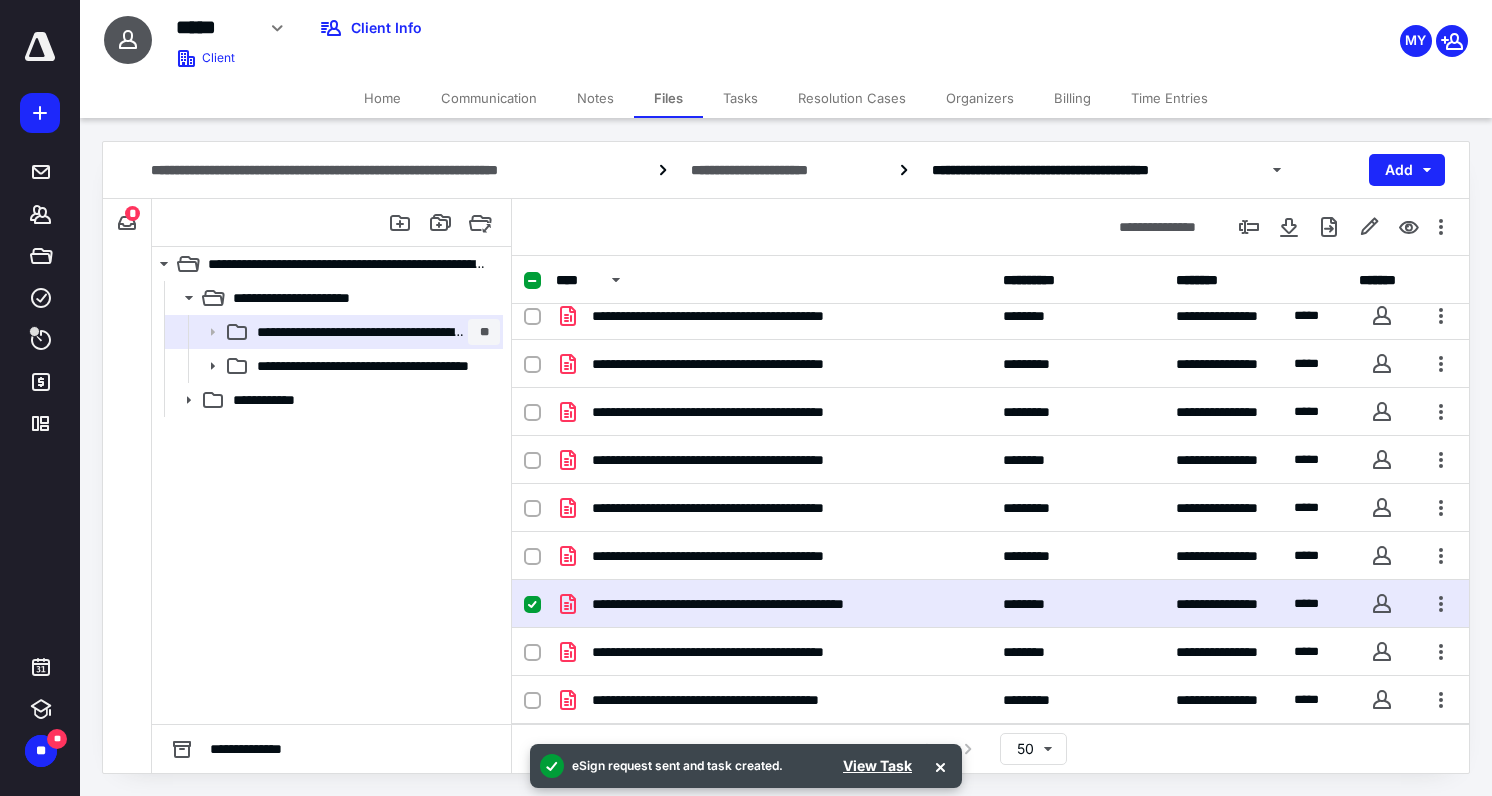 click on "Tasks" at bounding box center (740, 98) 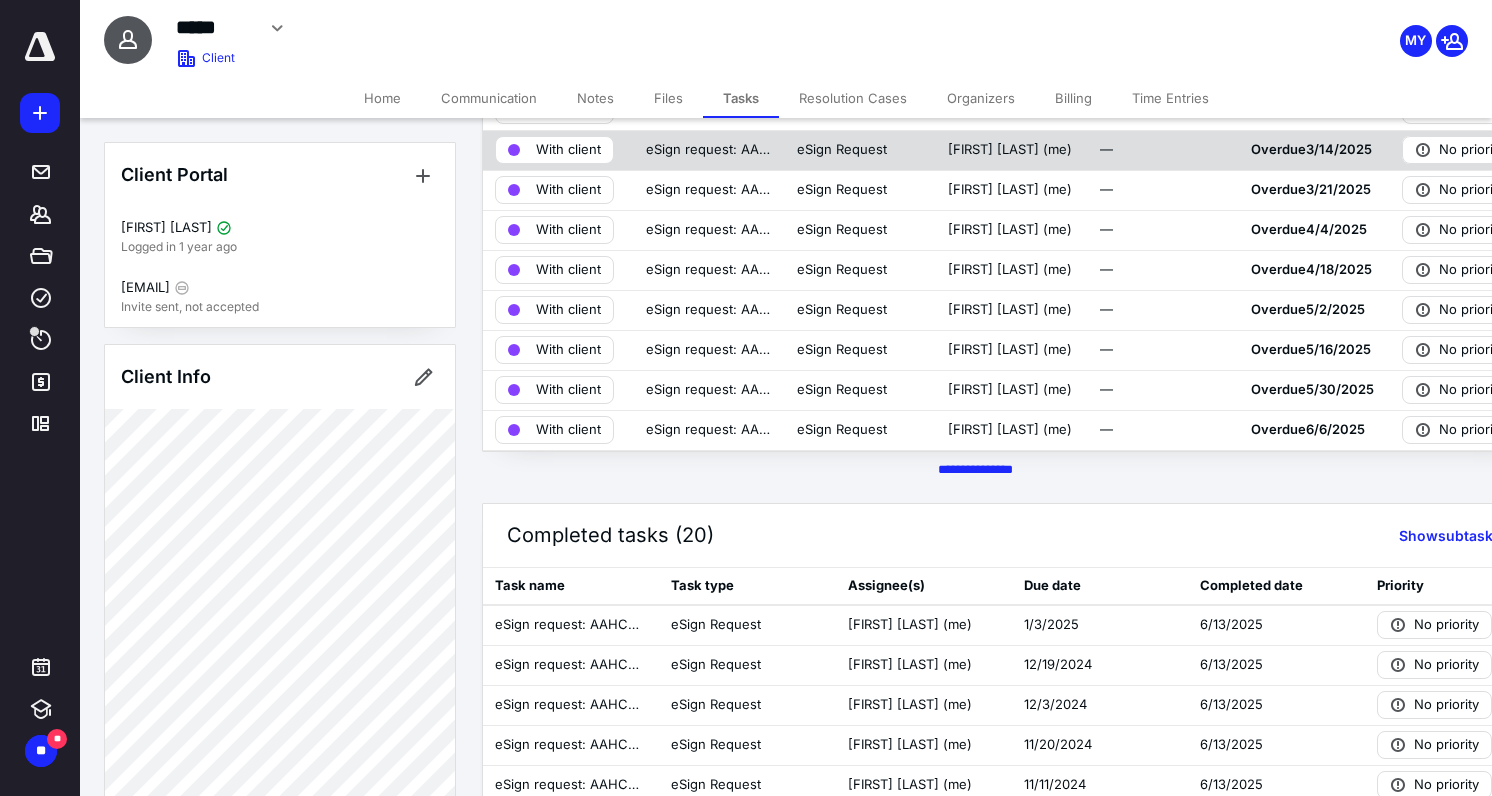 scroll, scrollTop: 599, scrollLeft: 0, axis: vertical 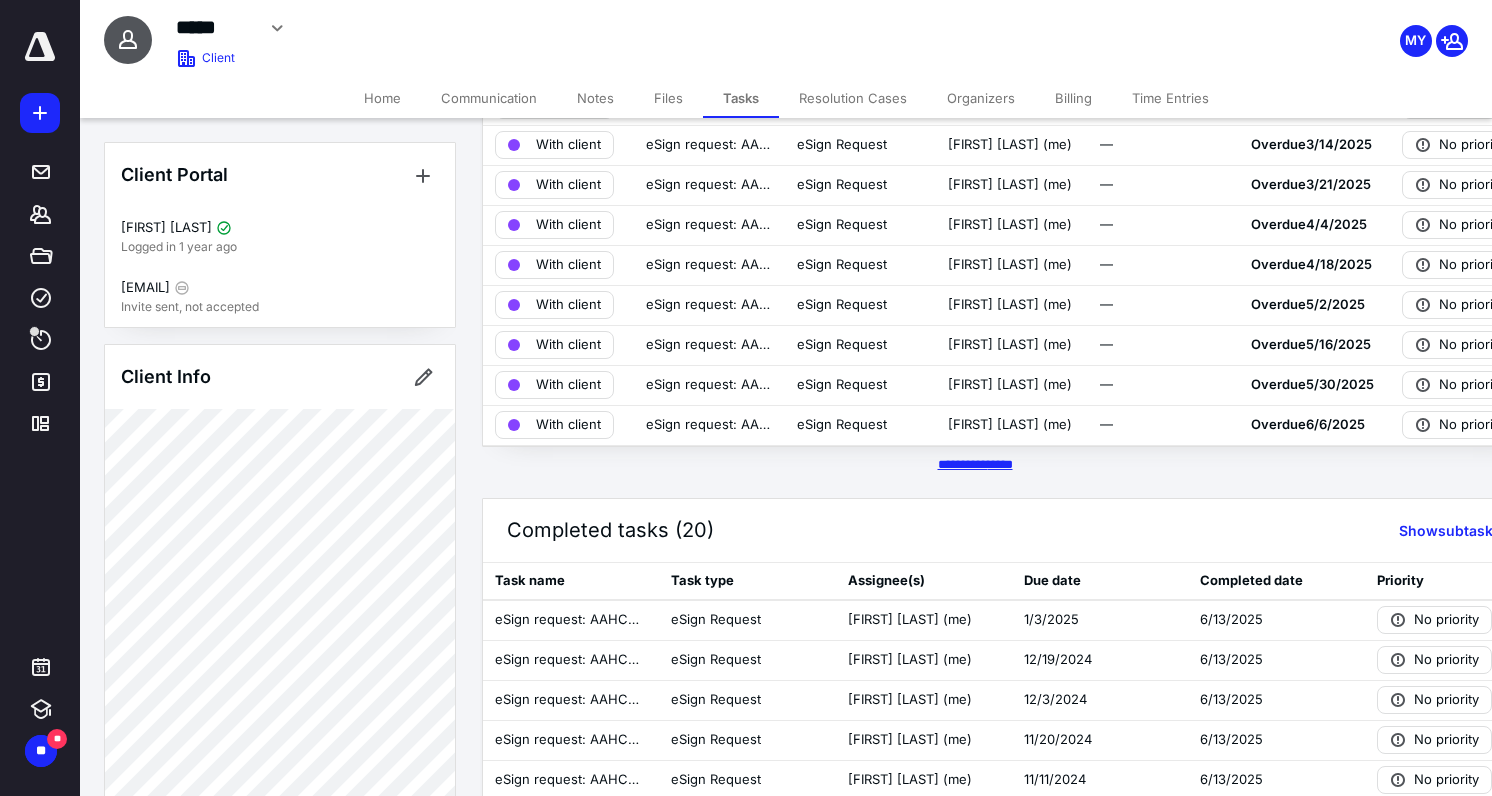 click on "********* *****" at bounding box center [975, 464] 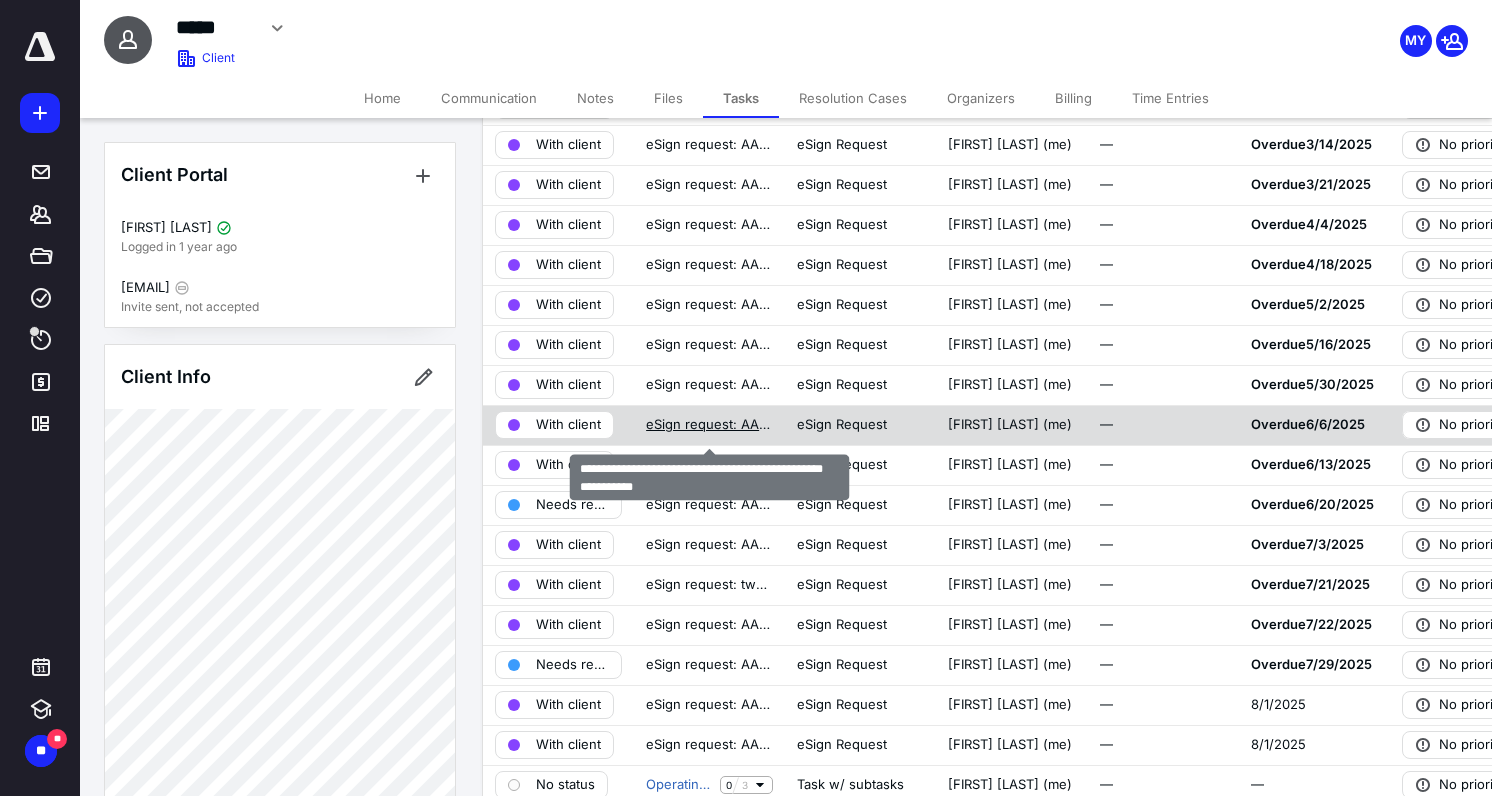 scroll, scrollTop: 599, scrollLeft: 1, axis: both 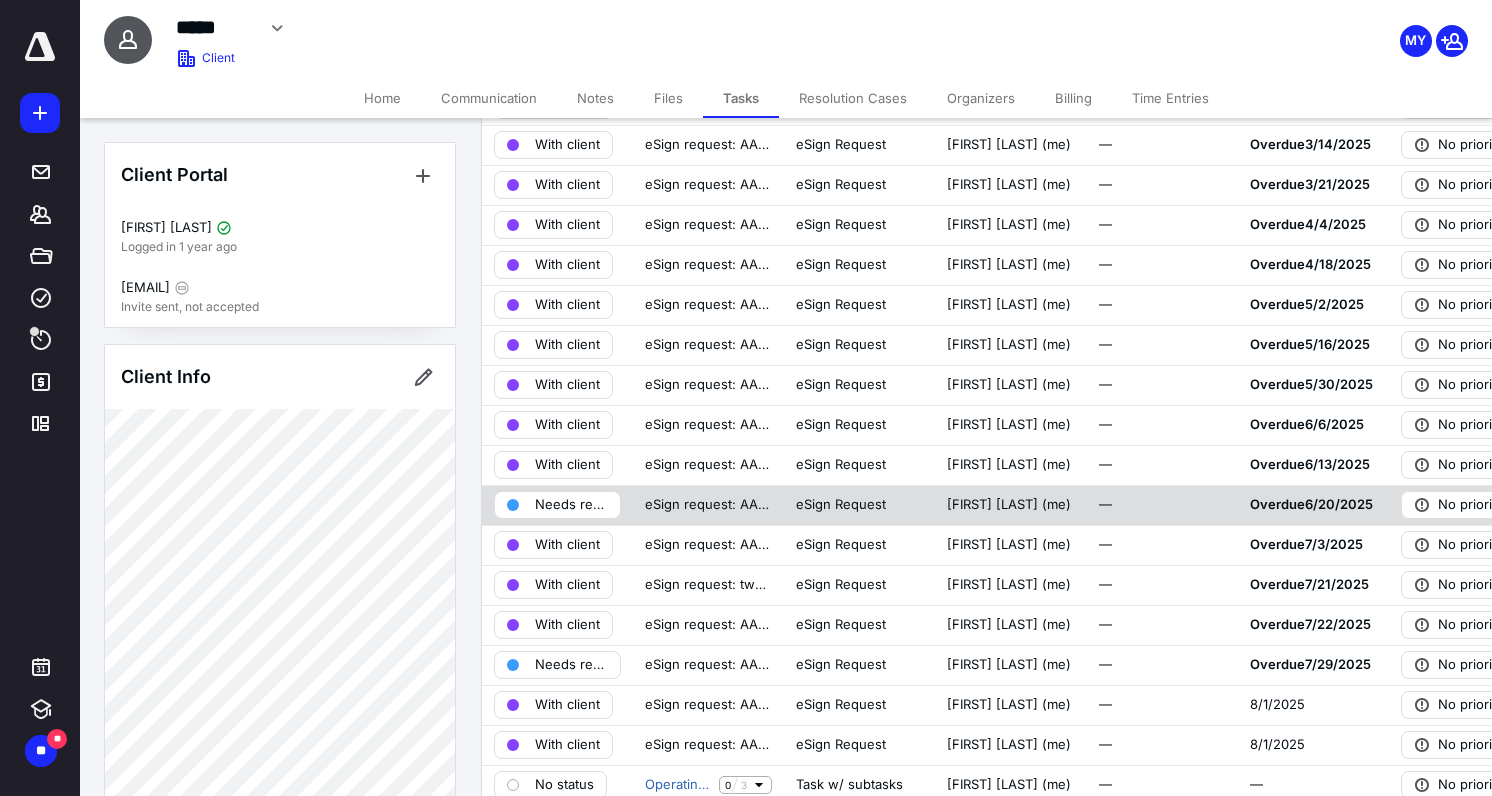 click on "Needs review" at bounding box center (571, 505) 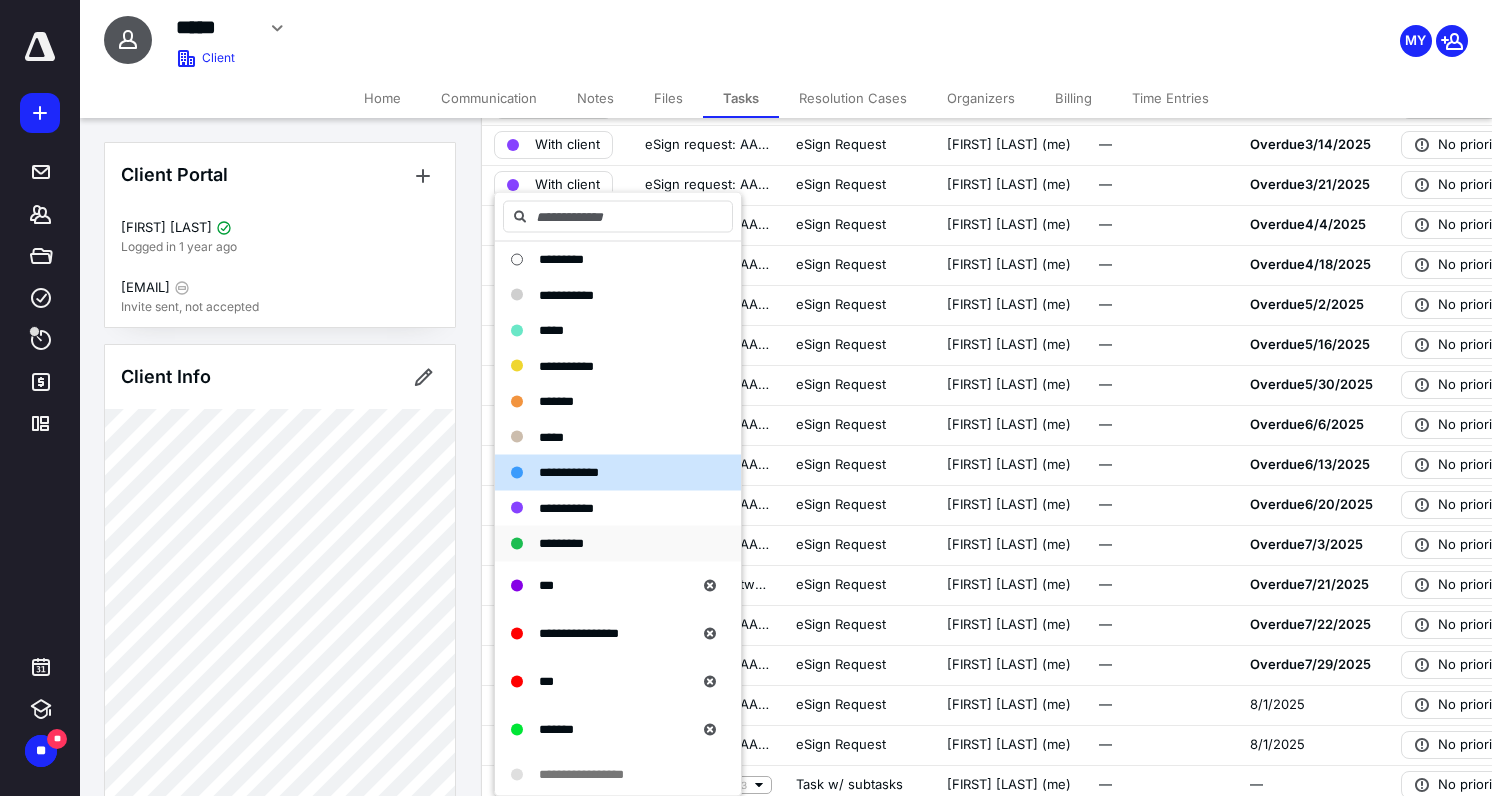 click on "*********" at bounding box center (561, 543) 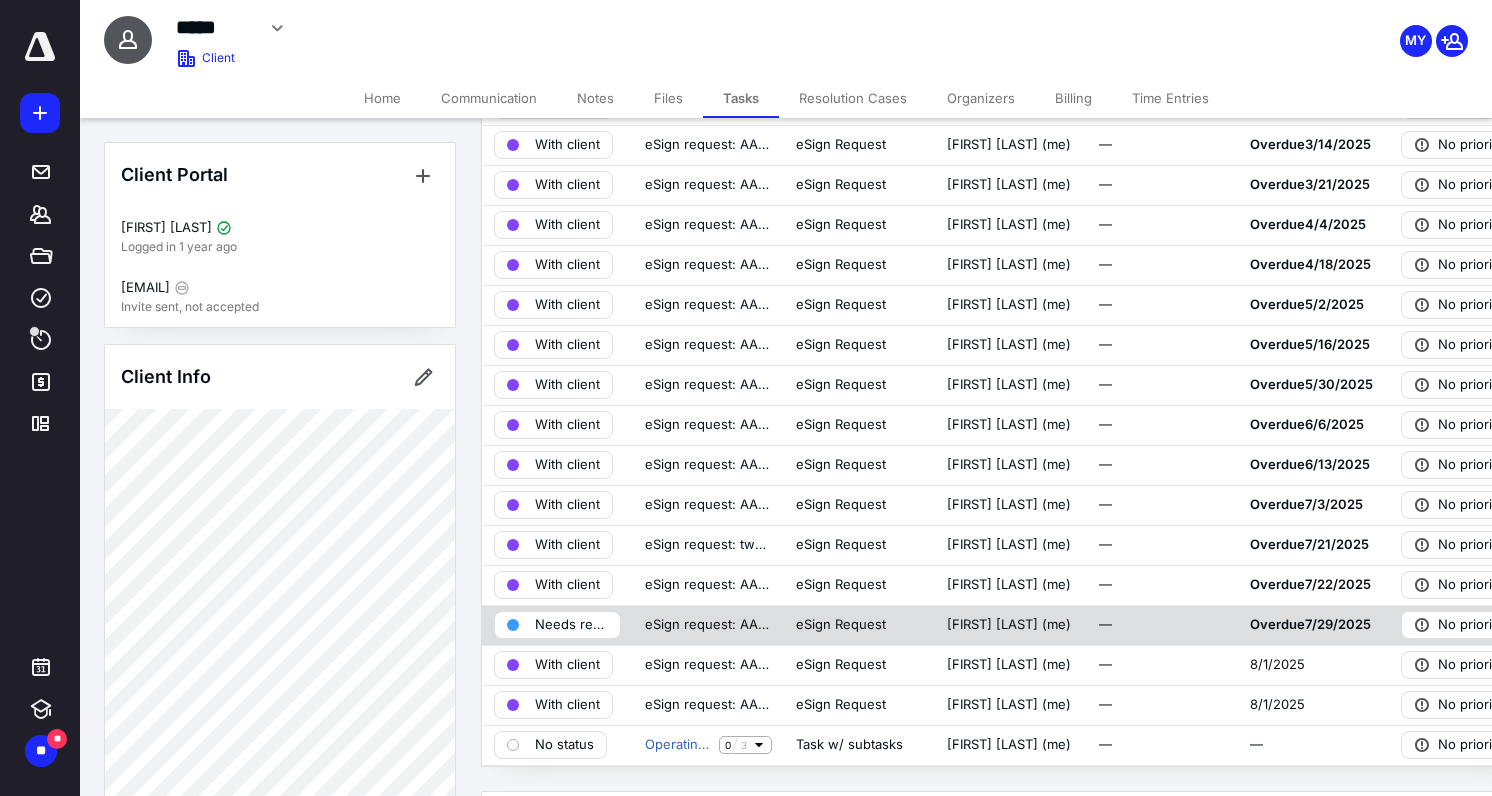 click on "Needs review" at bounding box center [571, 625] 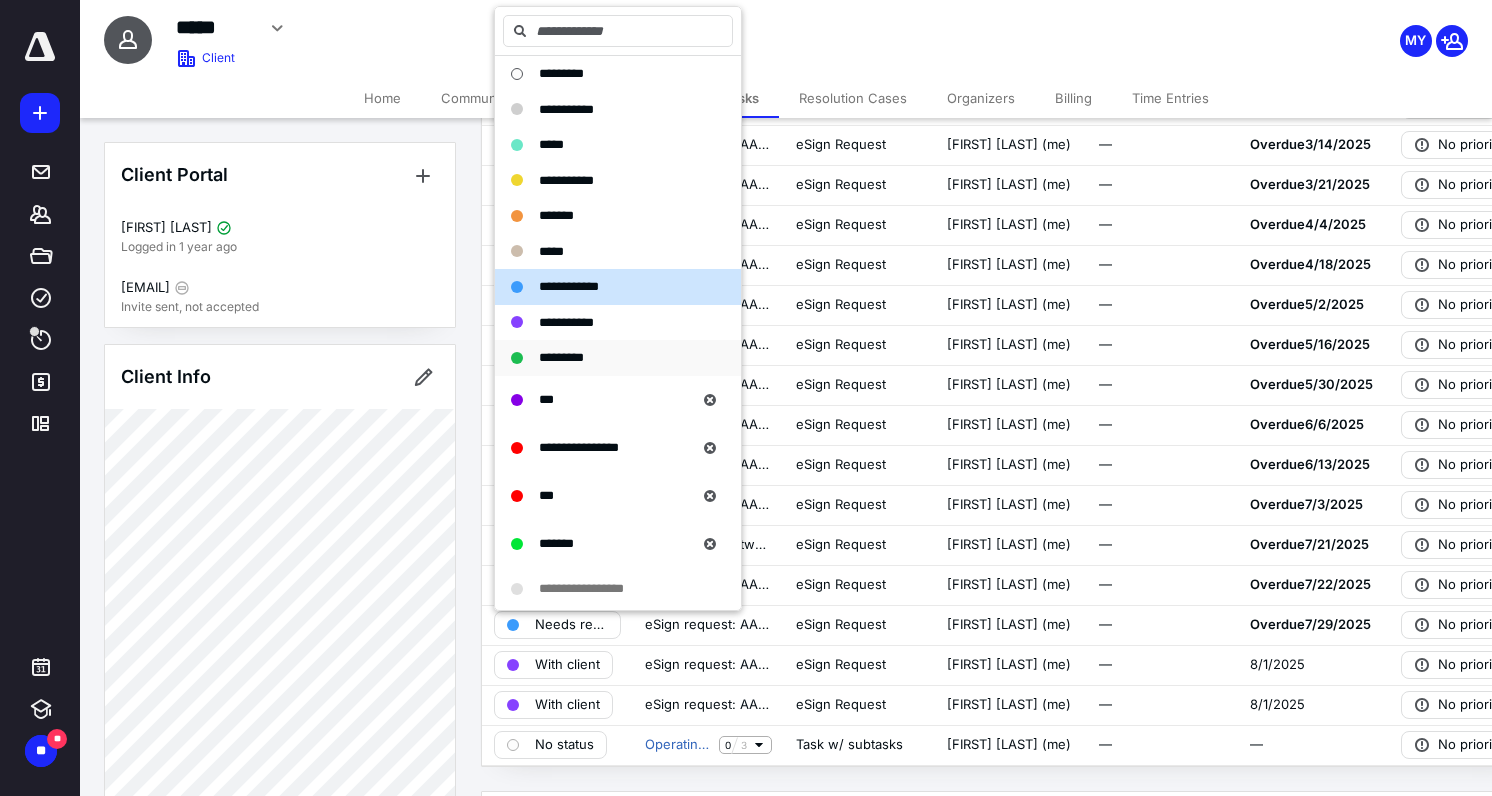click on "*********" at bounding box center [561, 357] 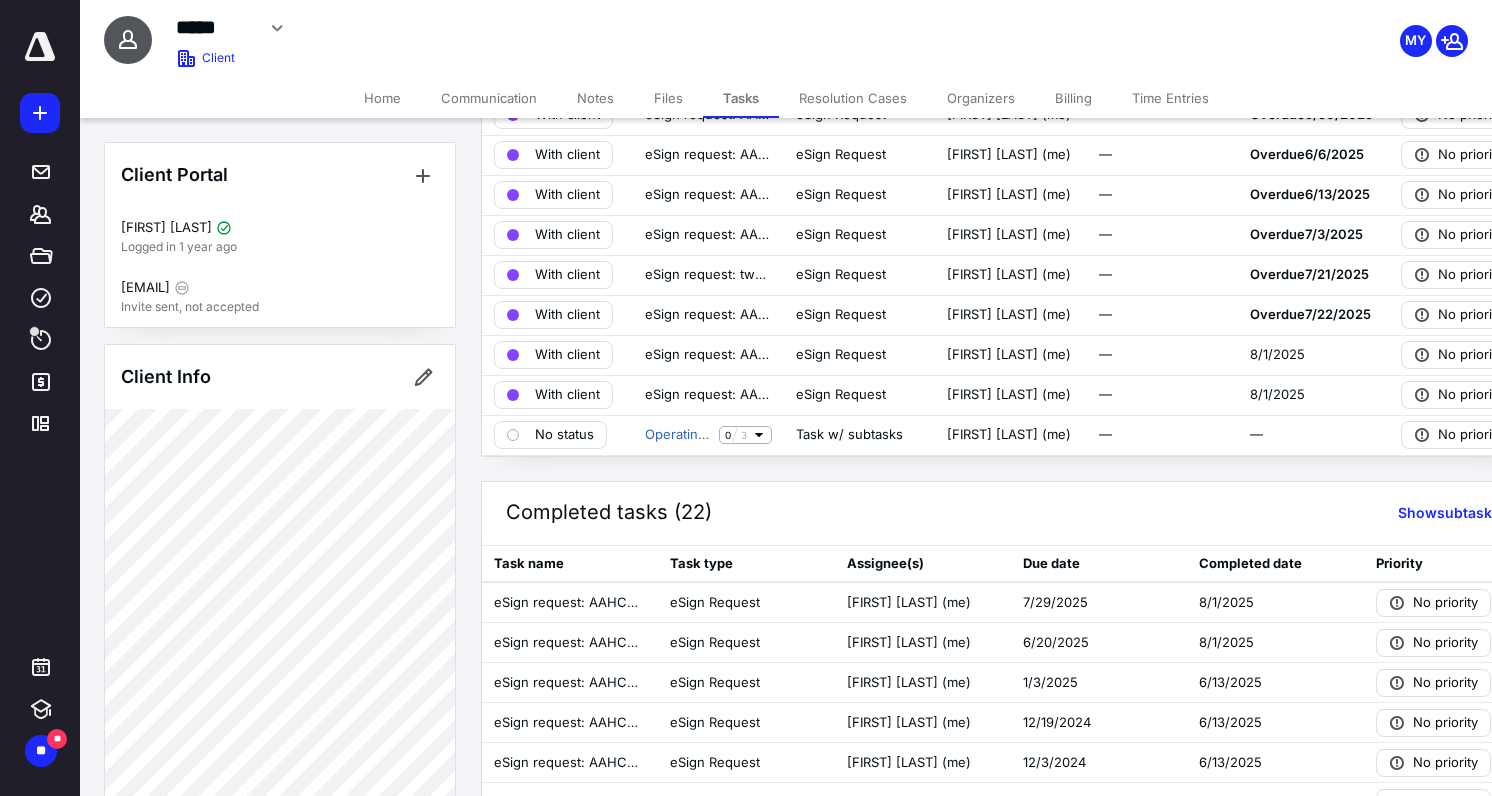 scroll, scrollTop: 883, scrollLeft: 1, axis: both 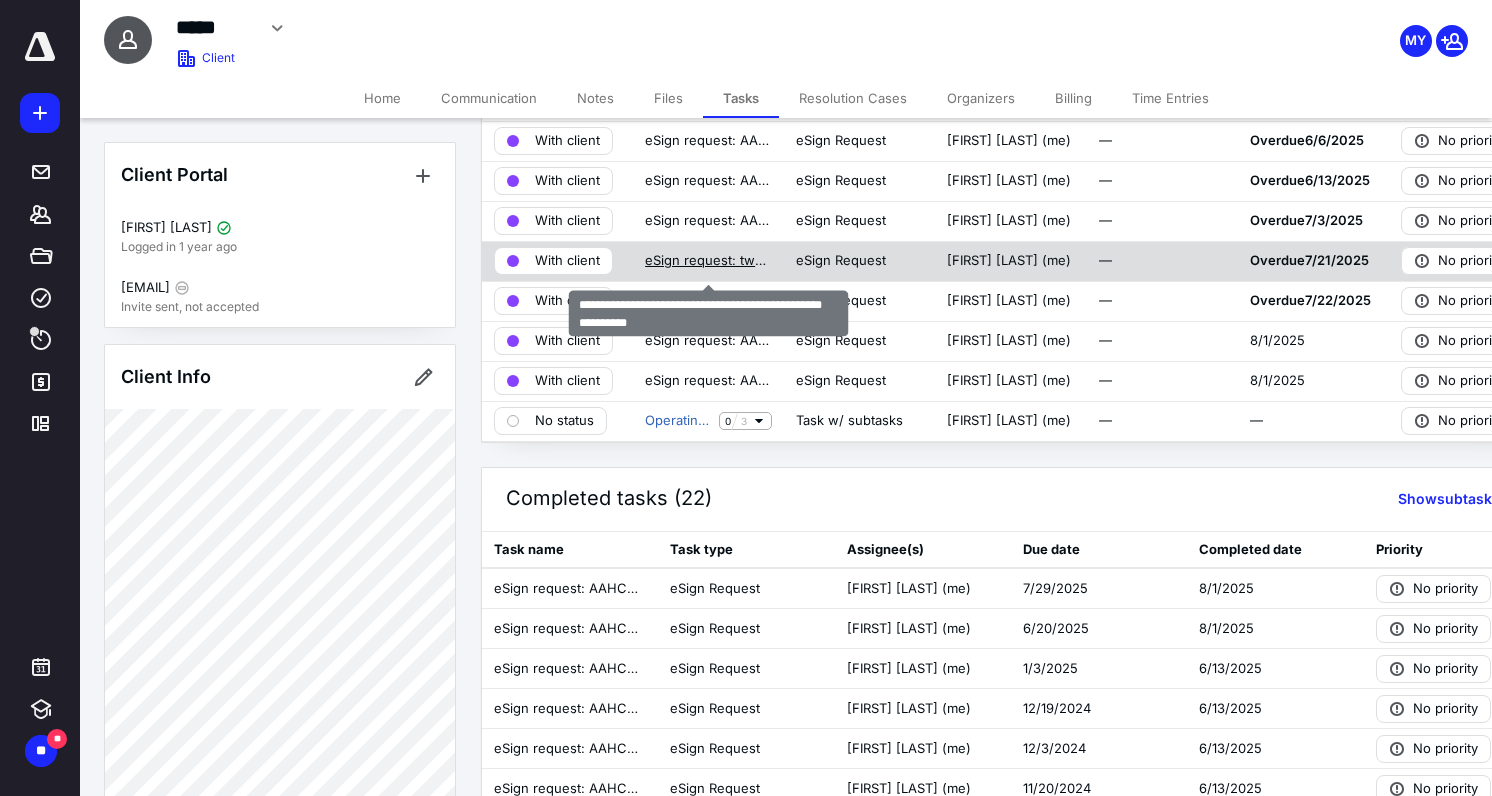 click on "eSign request: twcservices.zendesk.com_tickets_637_print.pdf" at bounding box center (708, 261) 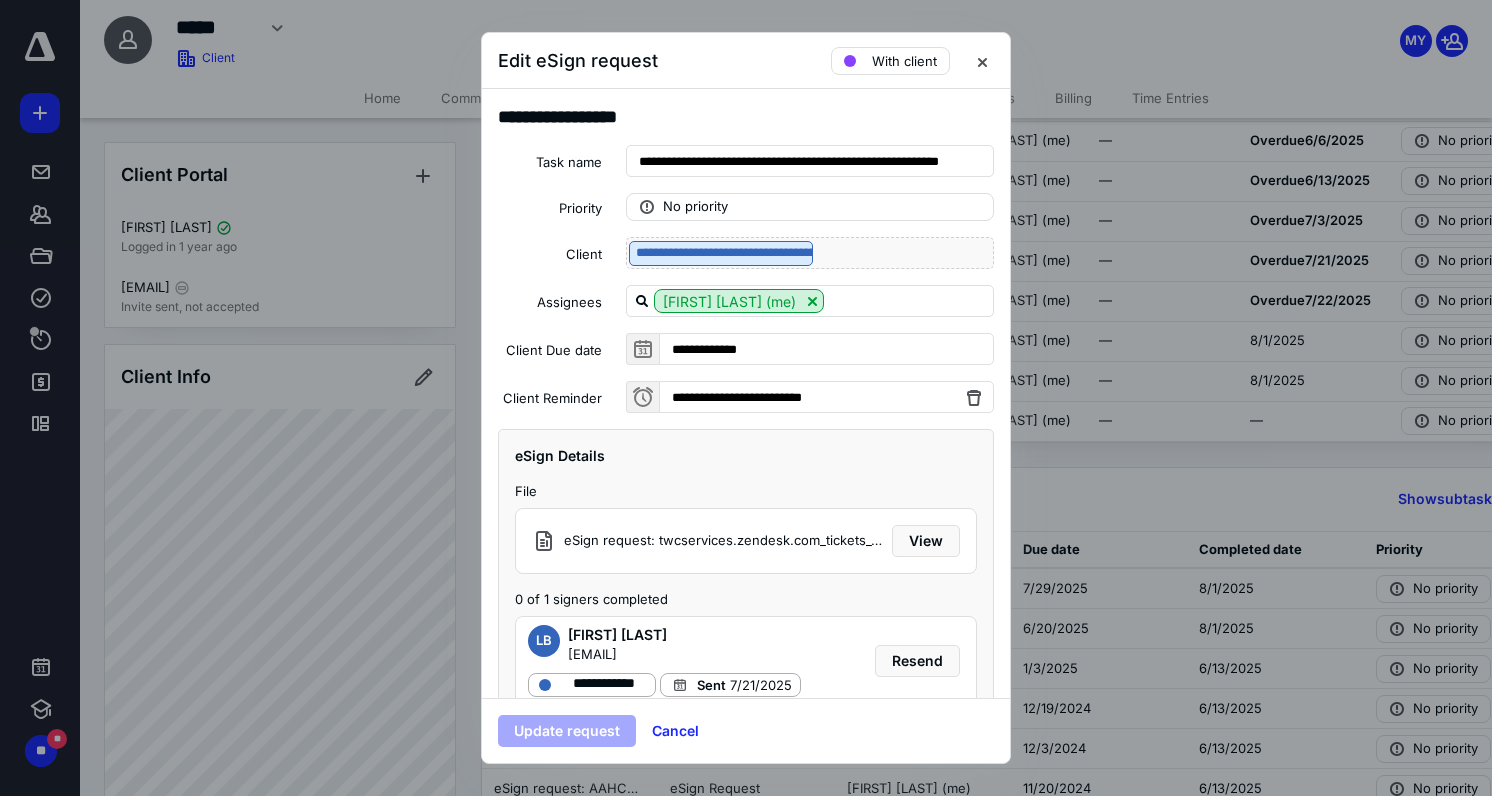scroll, scrollTop: 36, scrollLeft: 0, axis: vertical 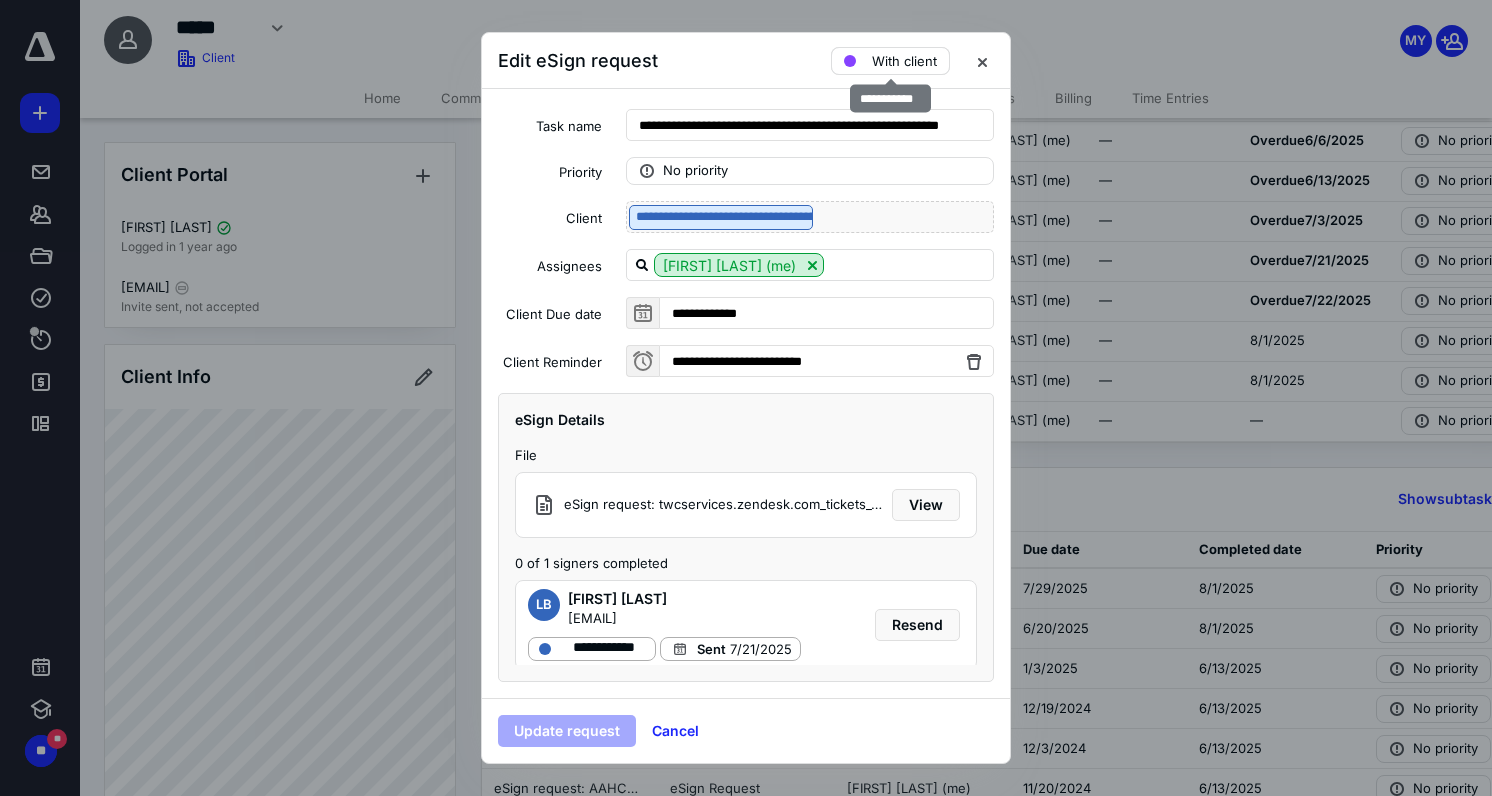 click on "With client" at bounding box center [904, 61] 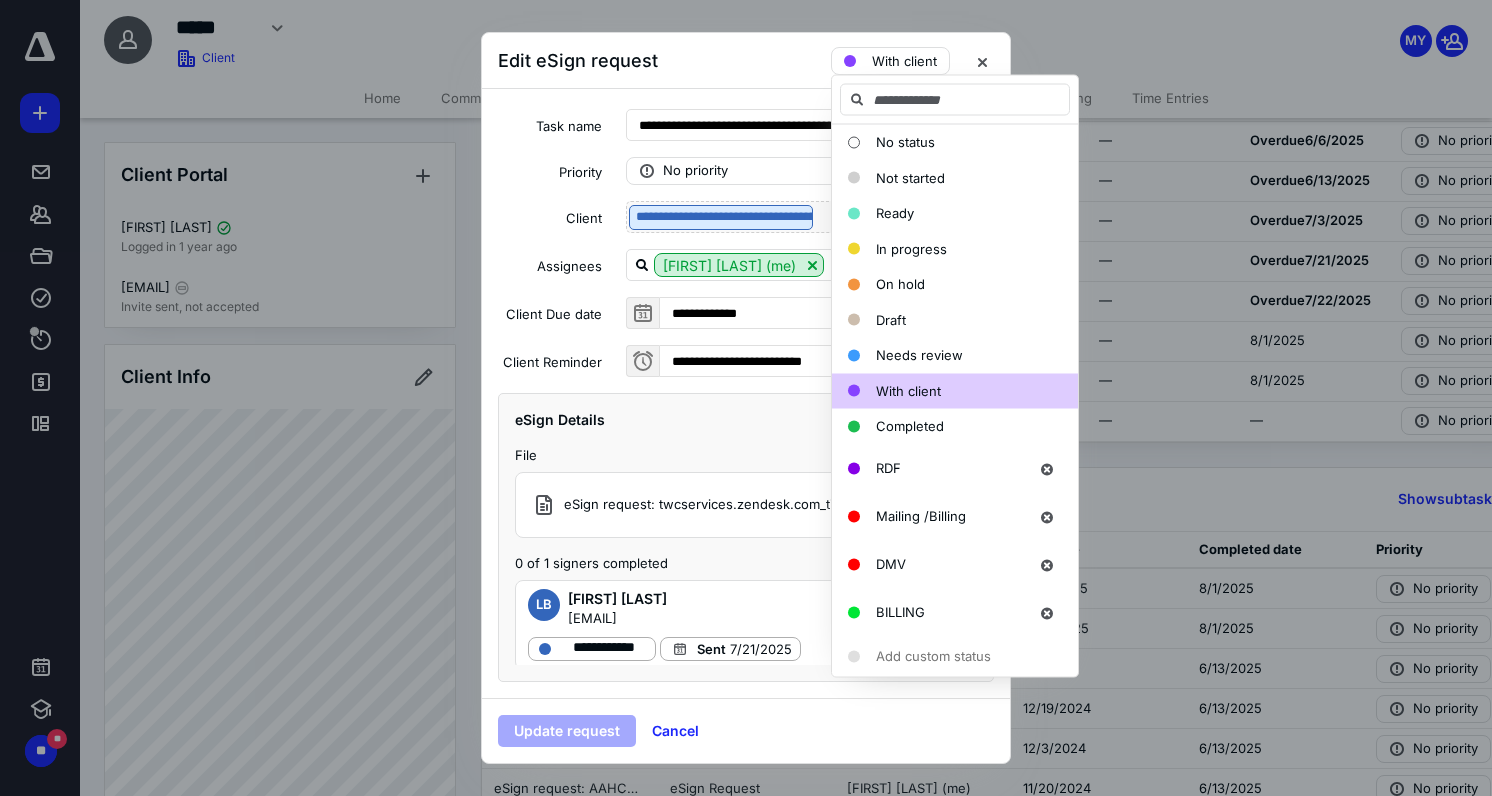 click on "Task name" at bounding box center (554, 125) 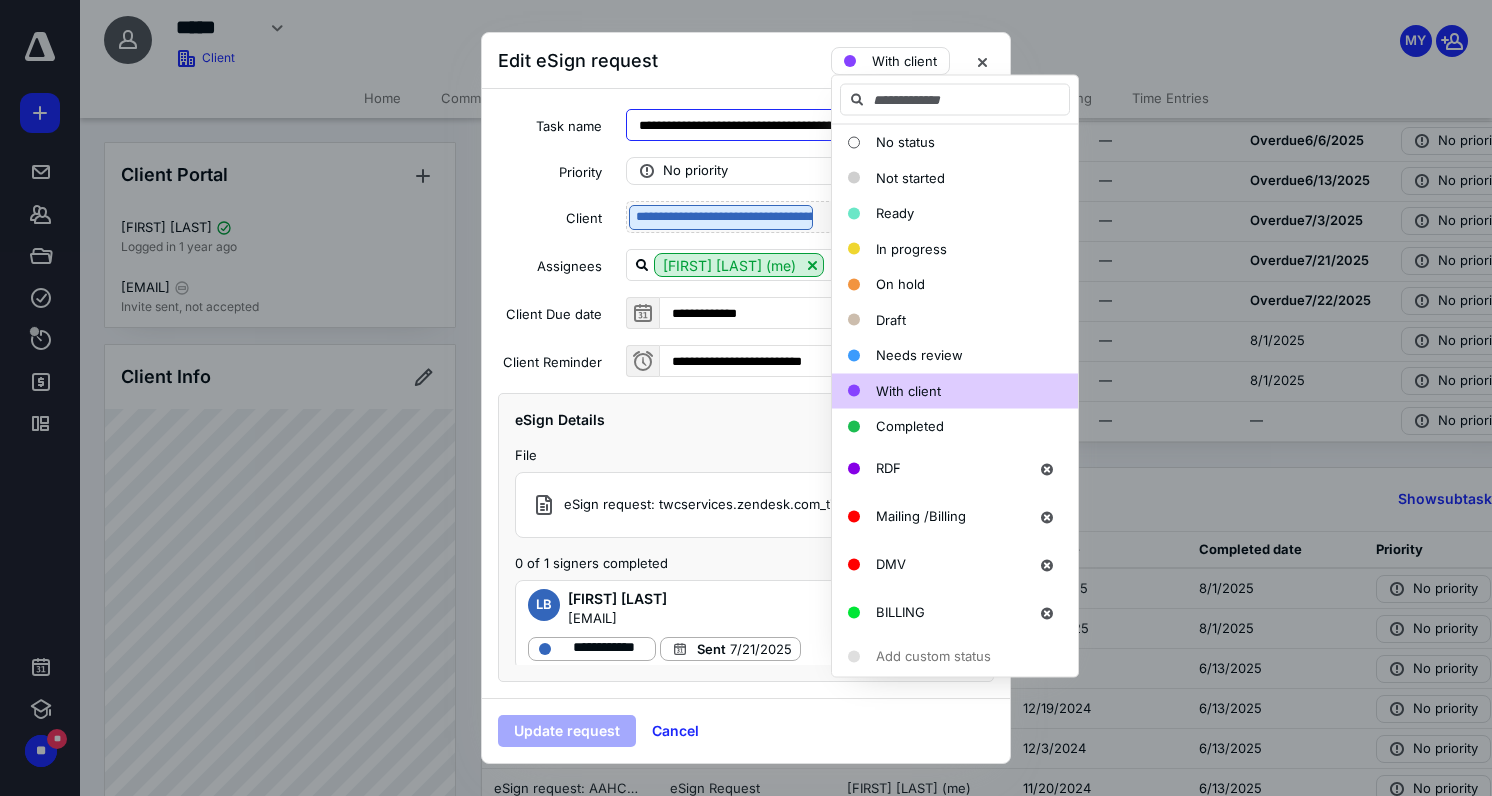 click on "**********" at bounding box center (810, 125) 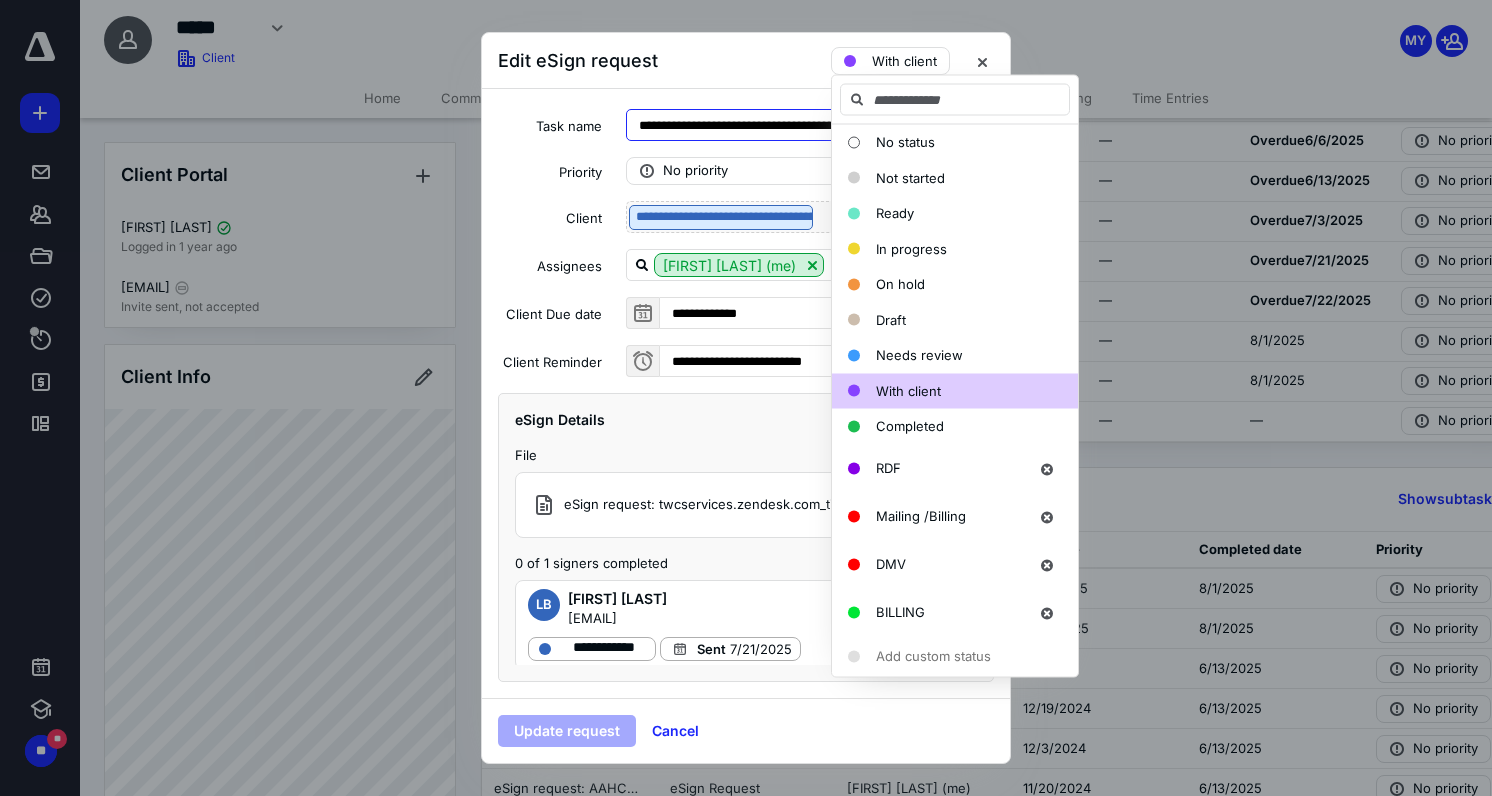scroll, scrollTop: 0, scrollLeft: 42, axis: horizontal 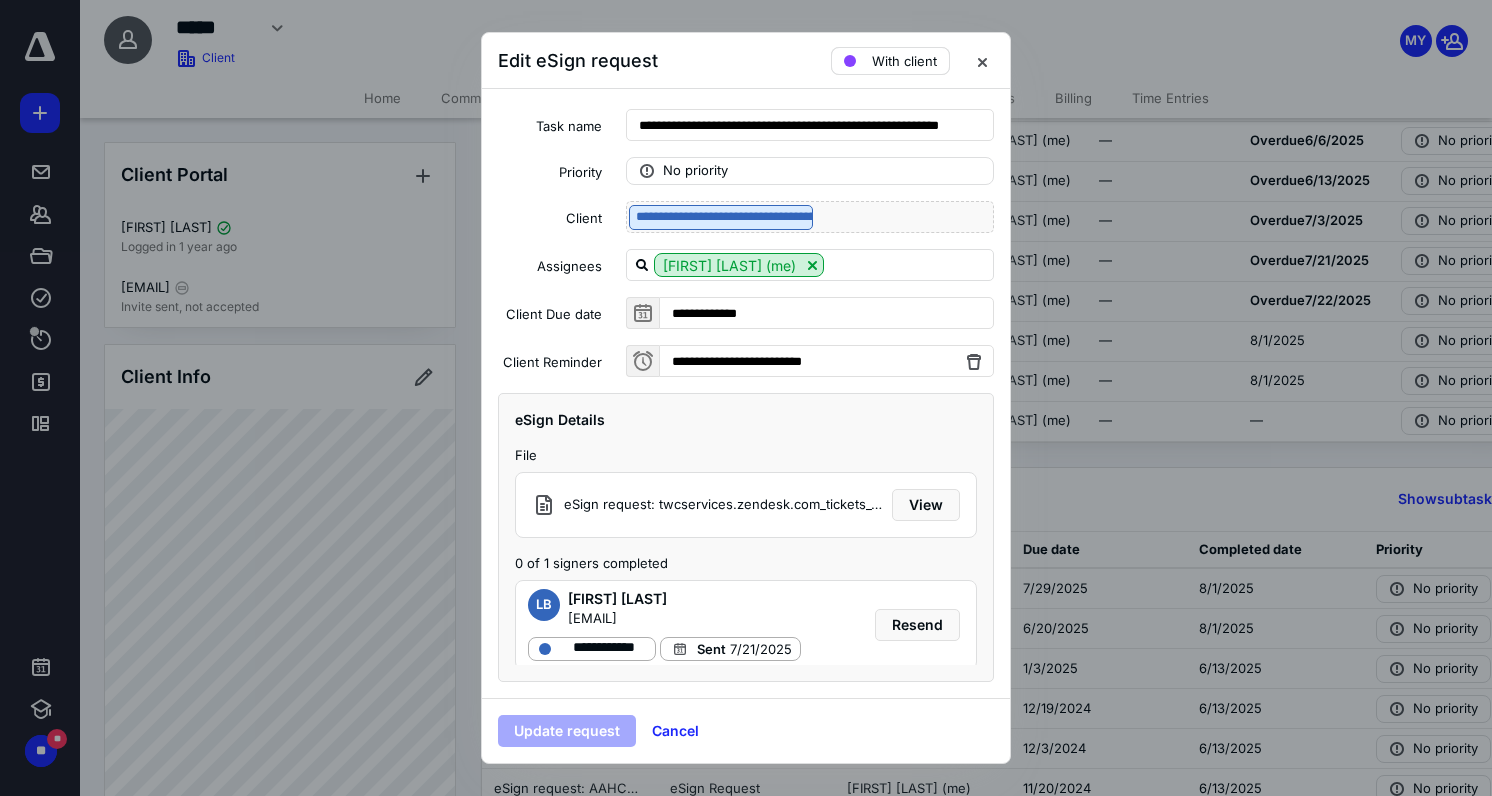 click on "With client" at bounding box center (904, 61) 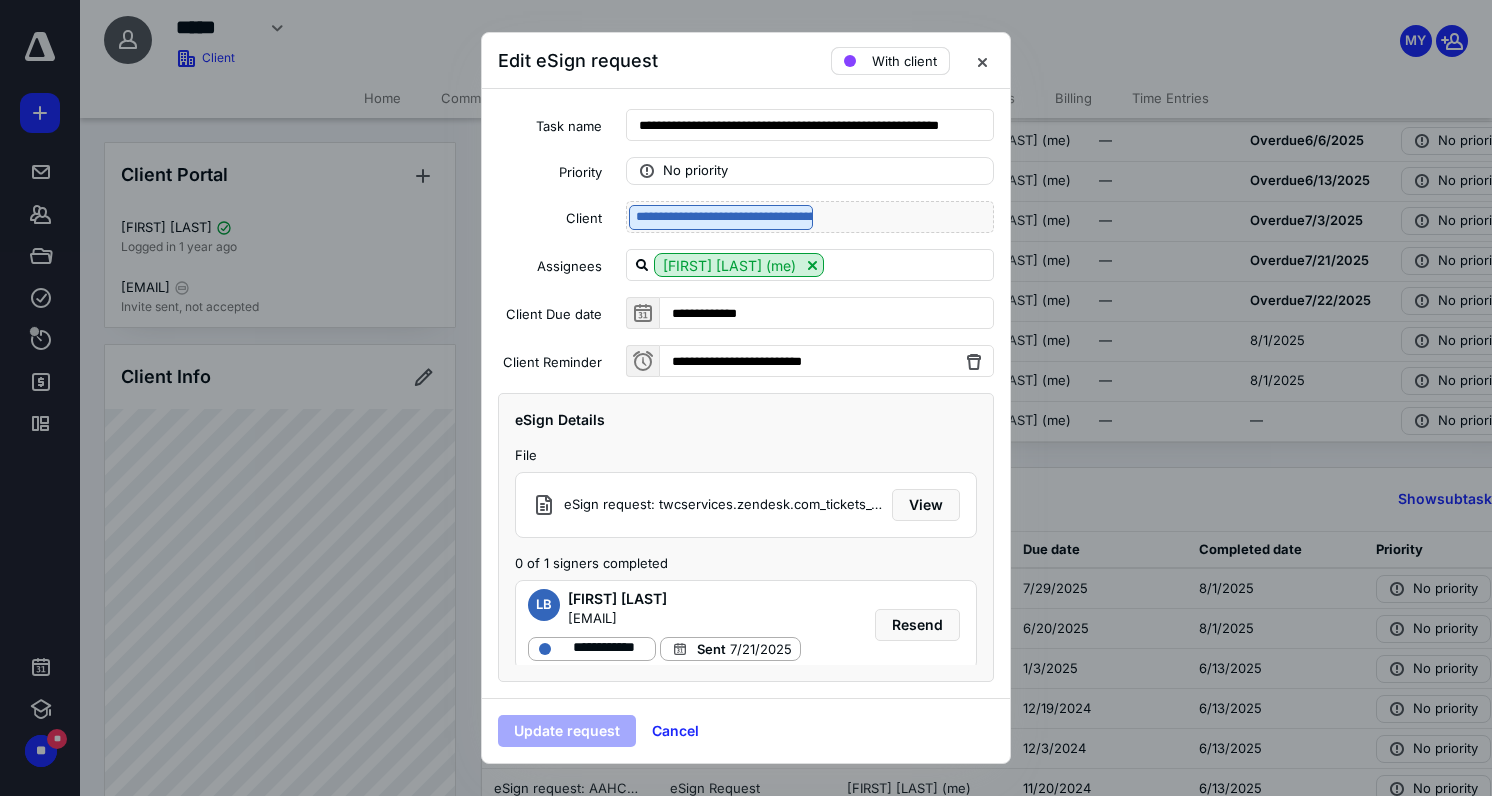 scroll, scrollTop: 0, scrollLeft: 0, axis: both 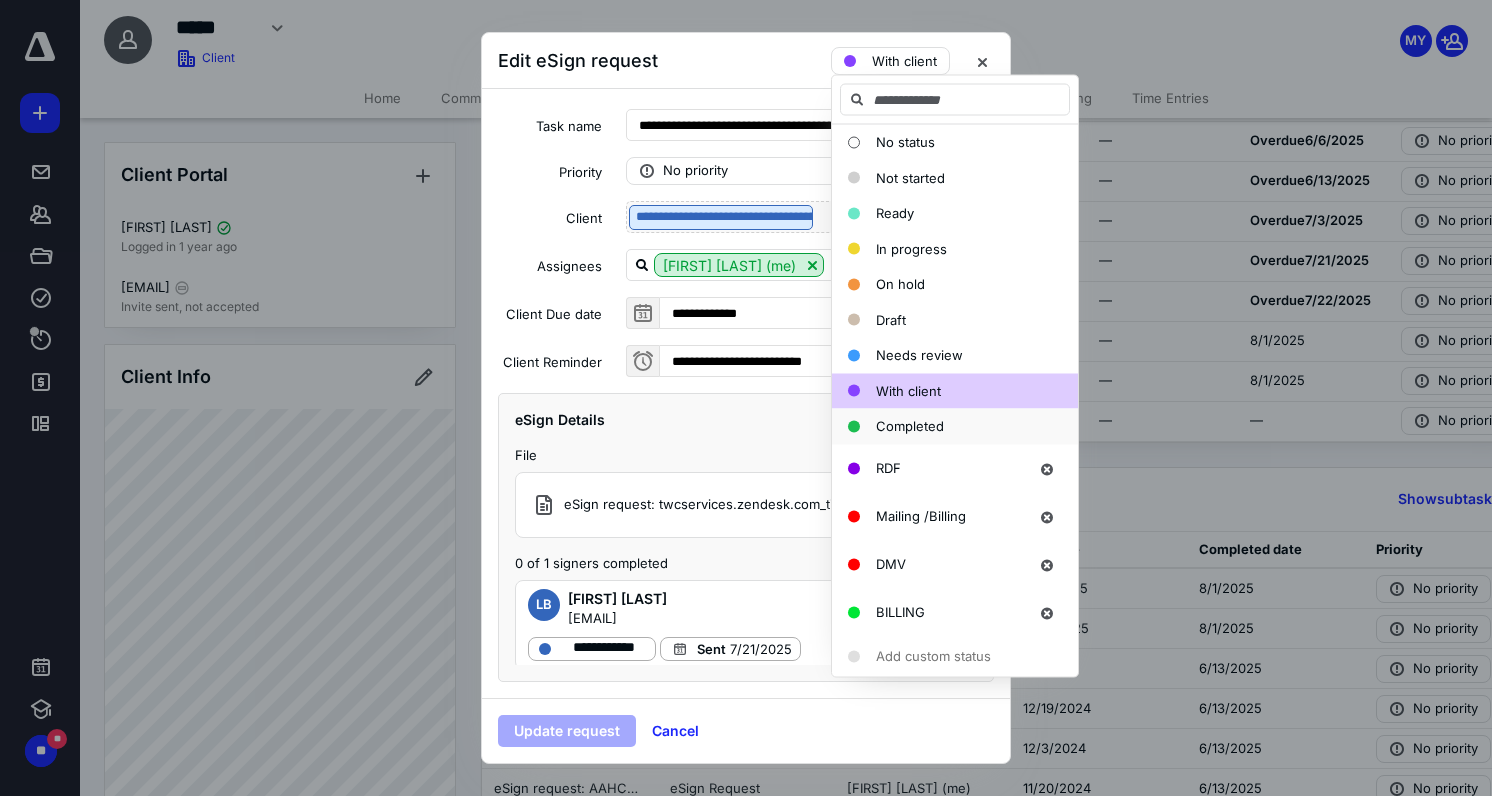 click on "Completed" at bounding box center (910, 426) 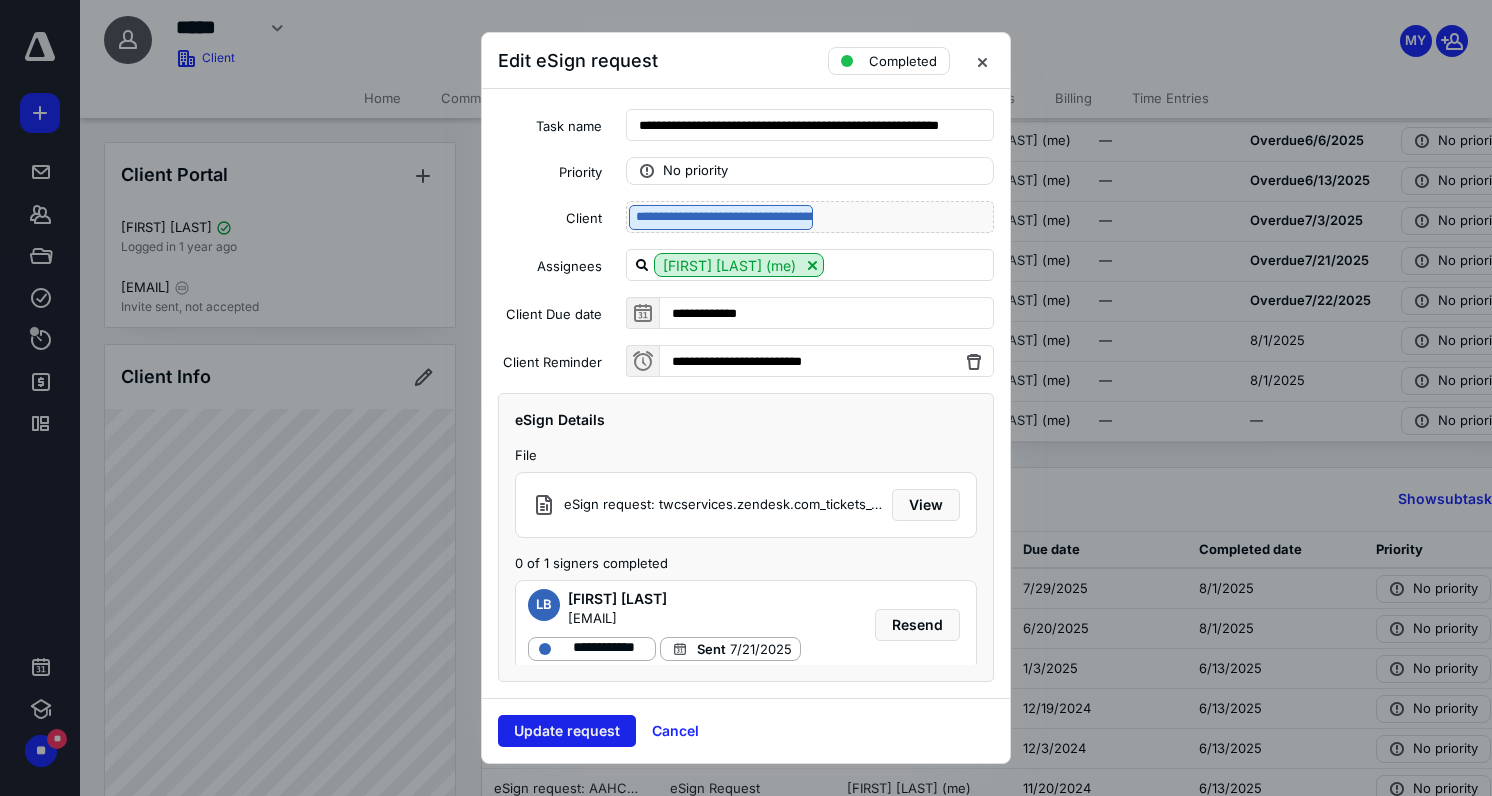 click on "Update request" at bounding box center [567, 731] 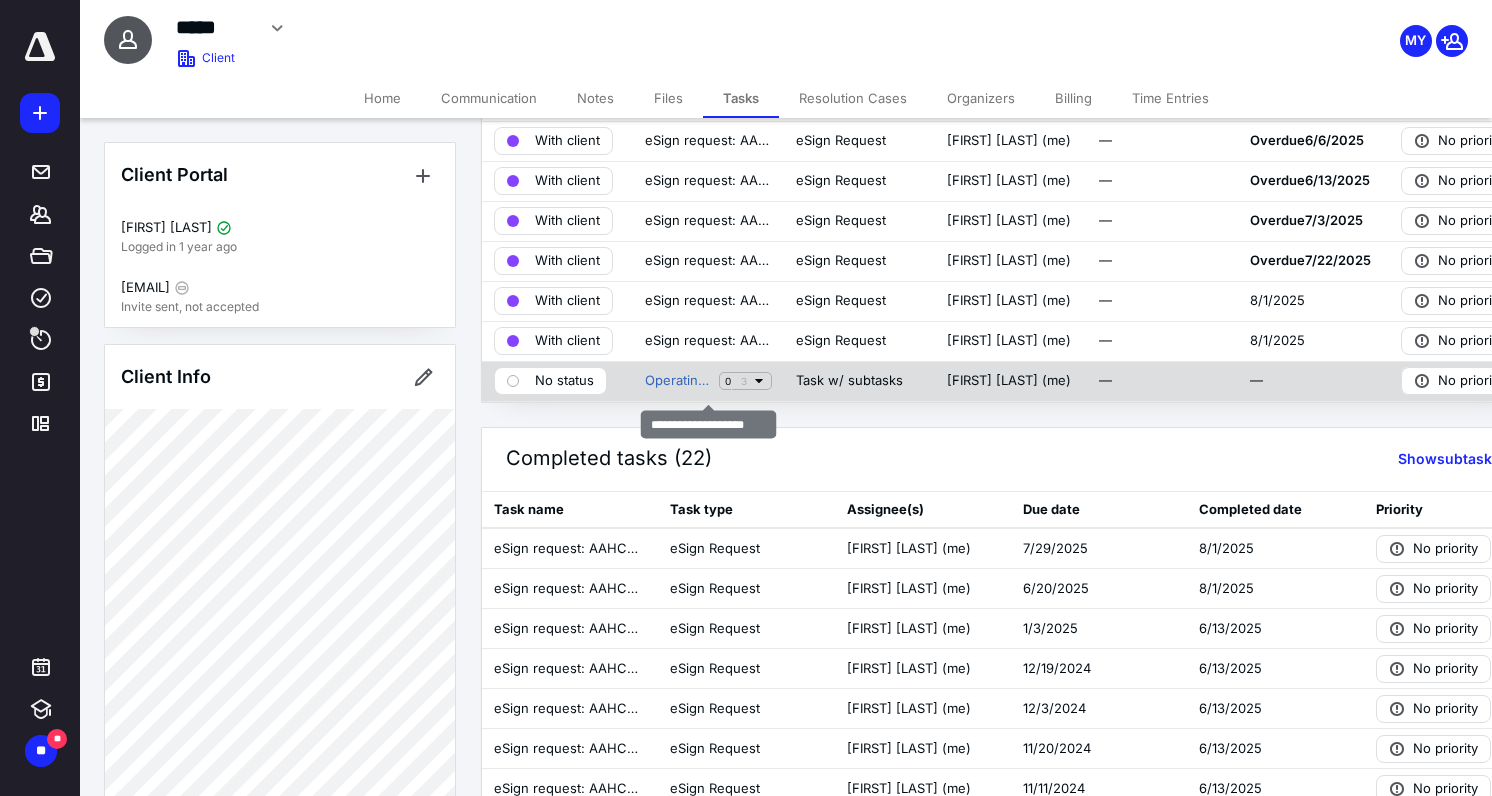 scroll, scrollTop: 881, scrollLeft: 1, axis: both 